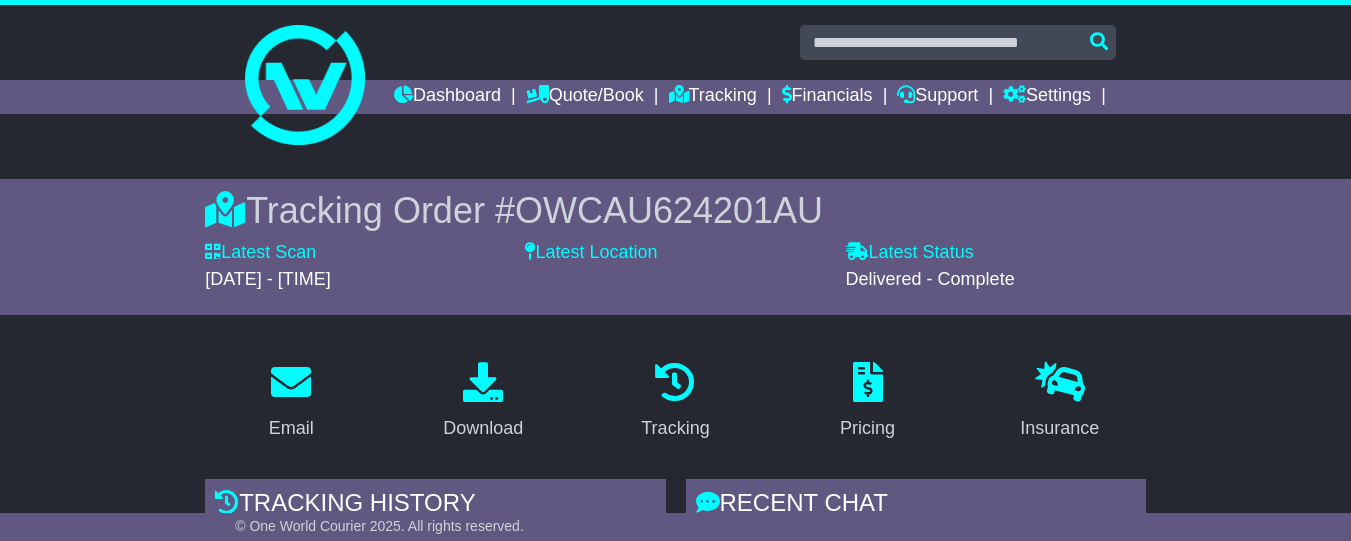 scroll, scrollTop: 0, scrollLeft: 0, axis: both 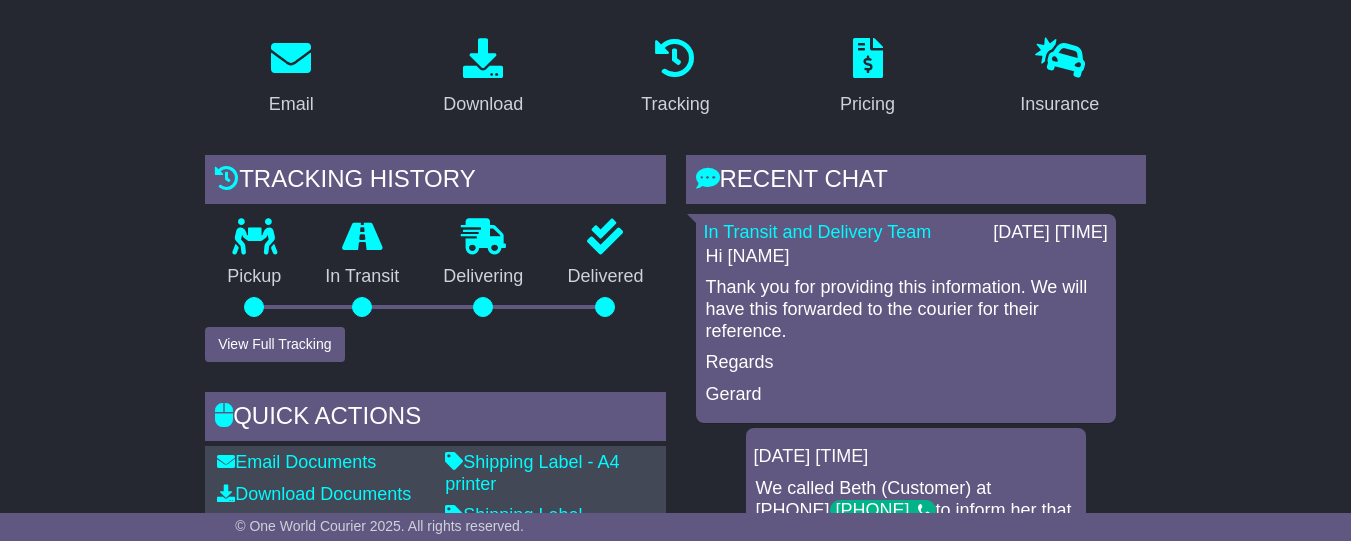 click on "Email
Download
Tracking
Pricing
Insurance" at bounding box center (675, 1136) 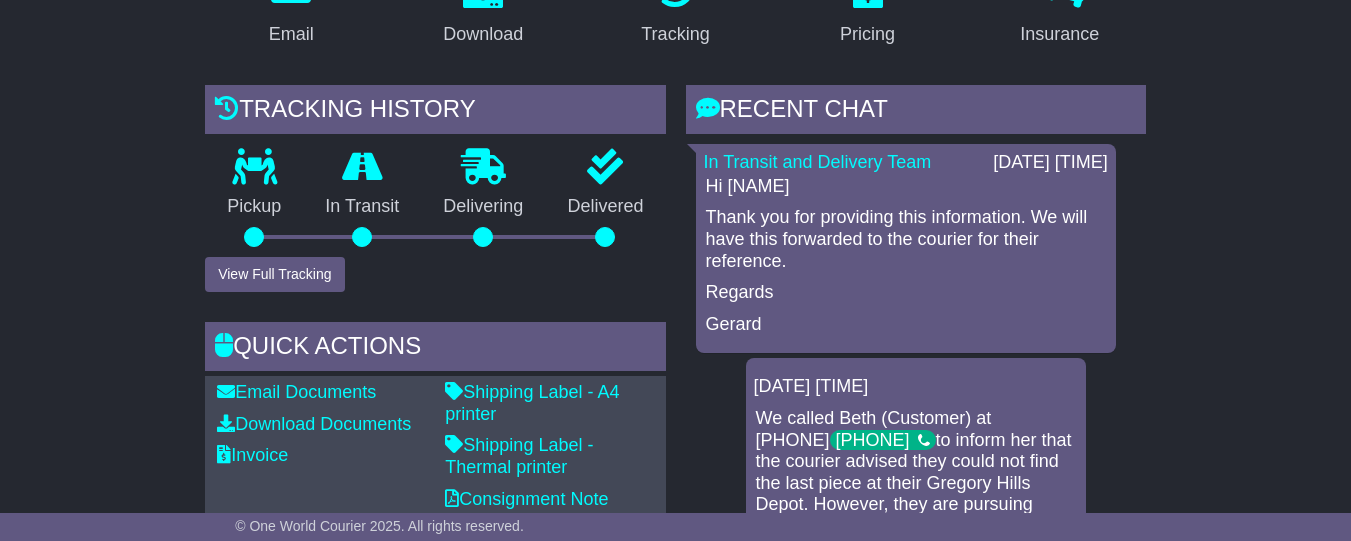 scroll, scrollTop: 392, scrollLeft: 0, axis: vertical 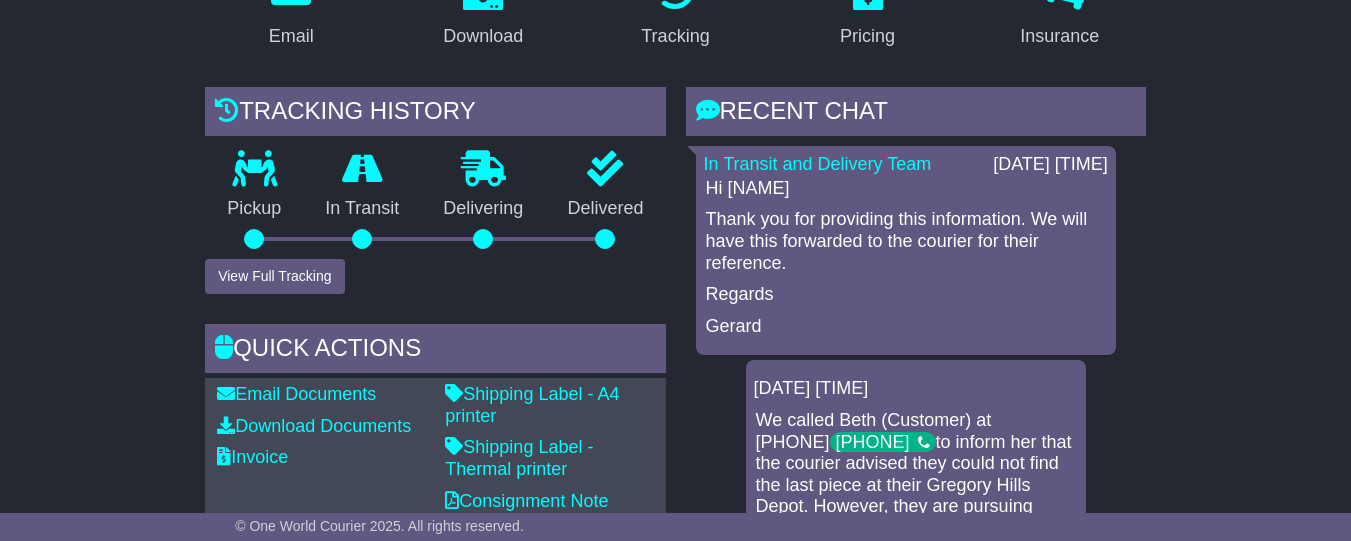click on "Email
Download
Tracking
Pricing
Insurance" at bounding box center [675, 1068] 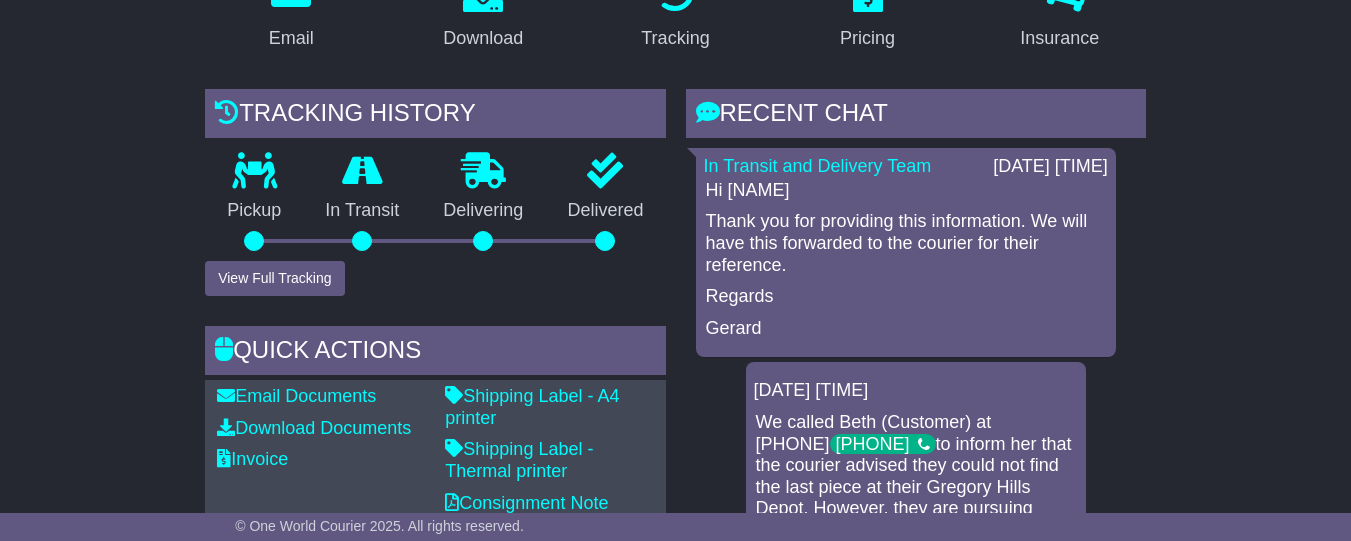 click on "Email
Download
Tracking
Pricing
Insurance" at bounding box center [675, 1070] 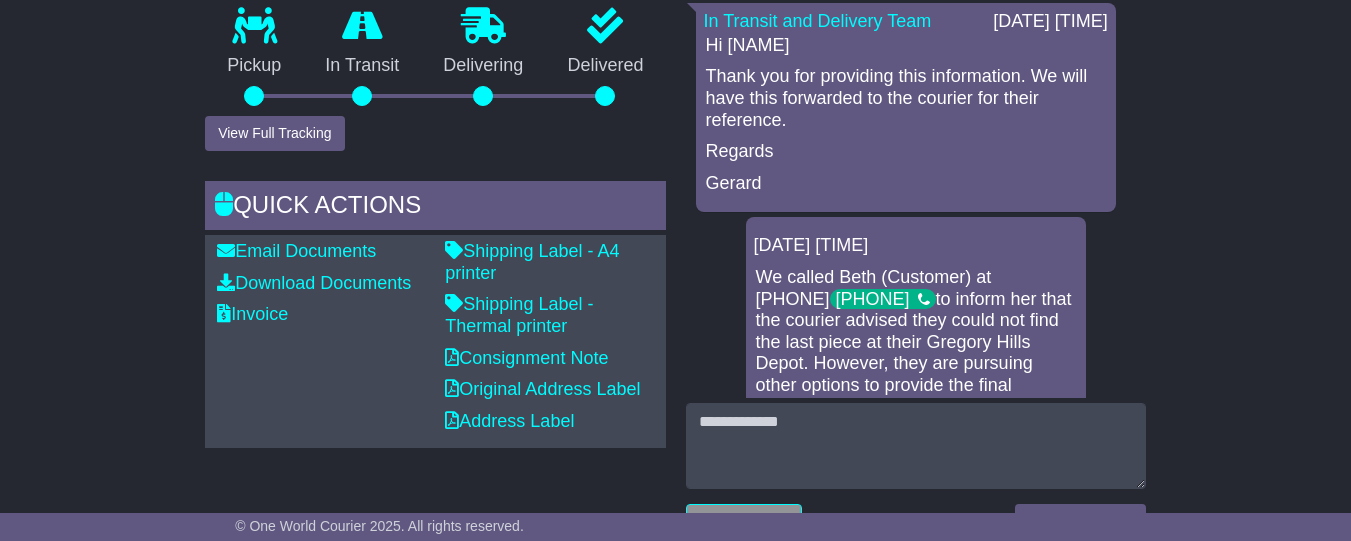 scroll, scrollTop: 503, scrollLeft: 0, axis: vertical 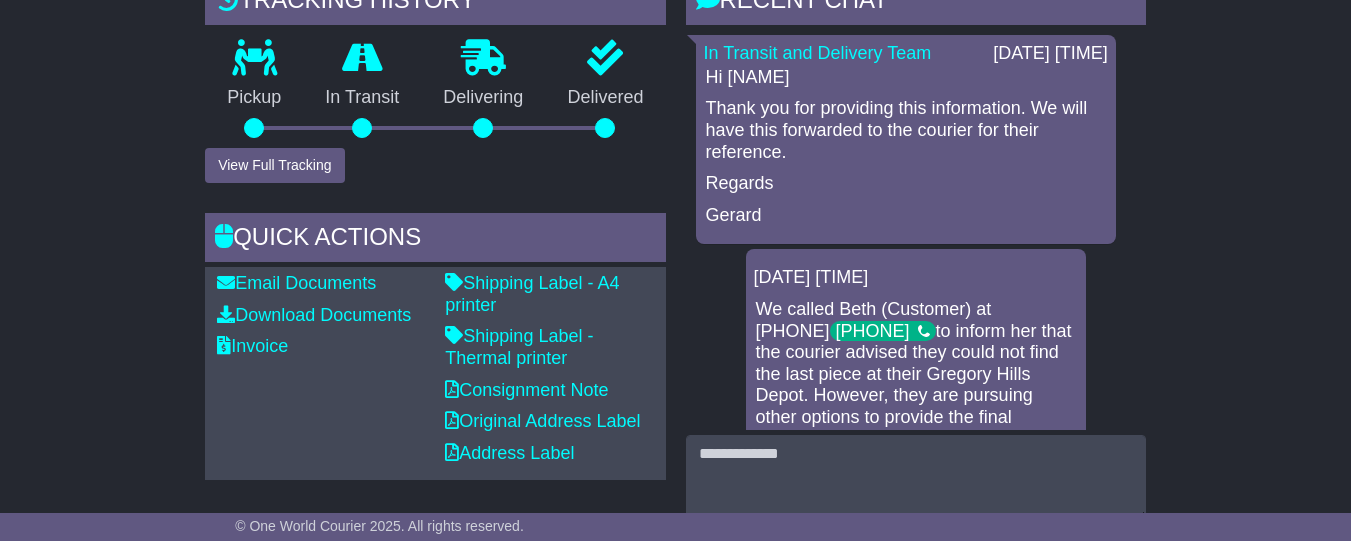 click on "Email
Download
Tracking
Pricing
Insurance" at bounding box center [675, 957] 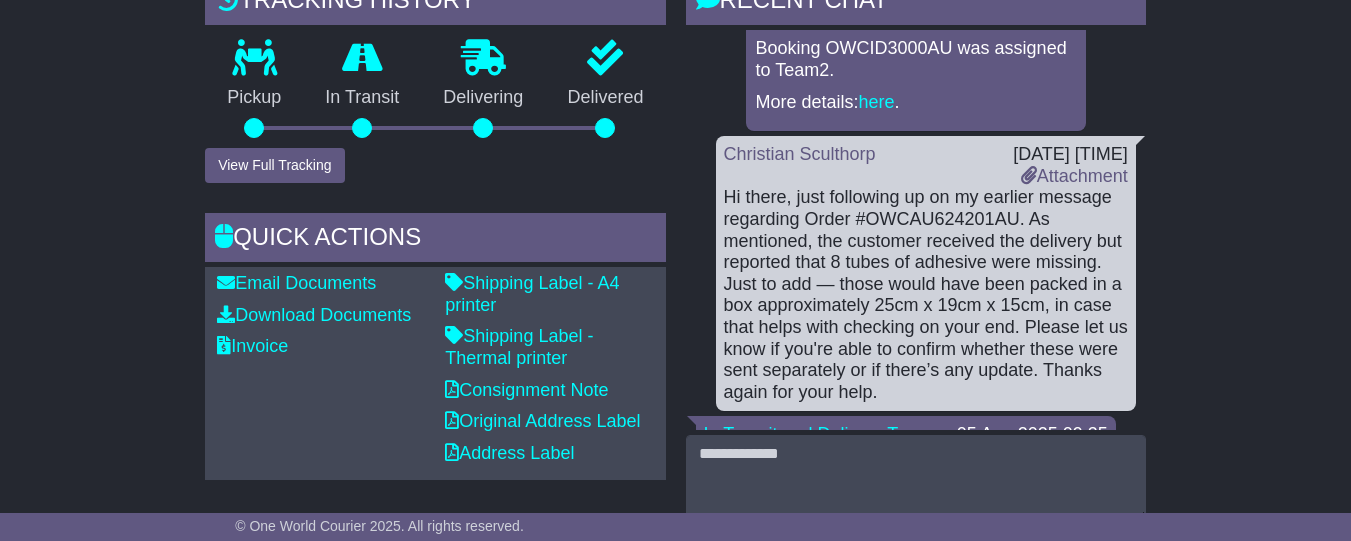 scroll, scrollTop: 1765, scrollLeft: 0, axis: vertical 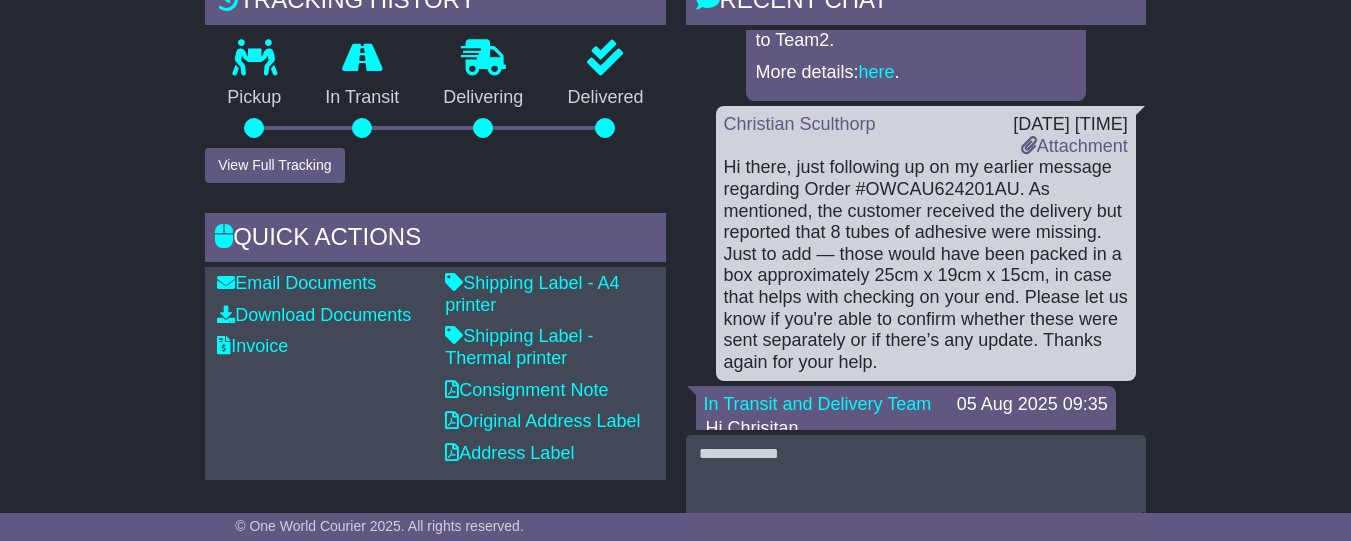 click on "Hi there, just following up on my earlier message regarding Order #OWCAU624201AU.
As mentioned, the customer received the delivery but reported that 8 tubes of adhesive were missing.
Just to add — those would have been packed in a box approximately 25cm x 19cm x 15cm, in case that helps with checking on your end.
Please let us know if you're able to confirm whether these were sent separately or if there’s any update. Thanks again for your help." at bounding box center [926, 265] 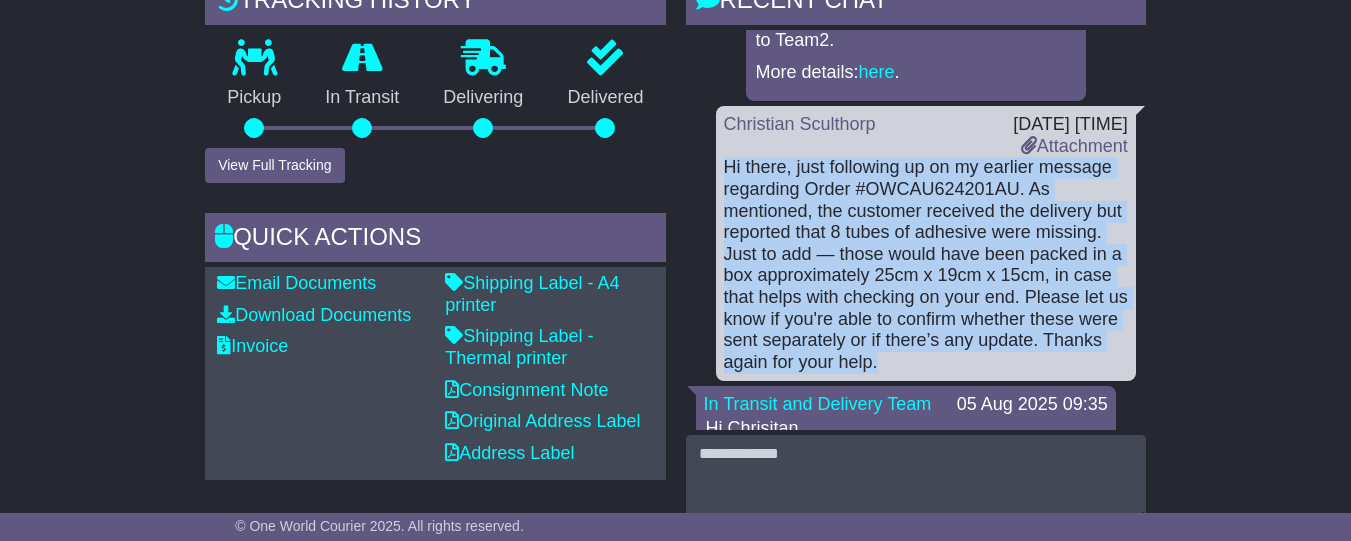 drag, startPoint x: 728, startPoint y: 184, endPoint x: 887, endPoint y: 376, distance: 249.28899 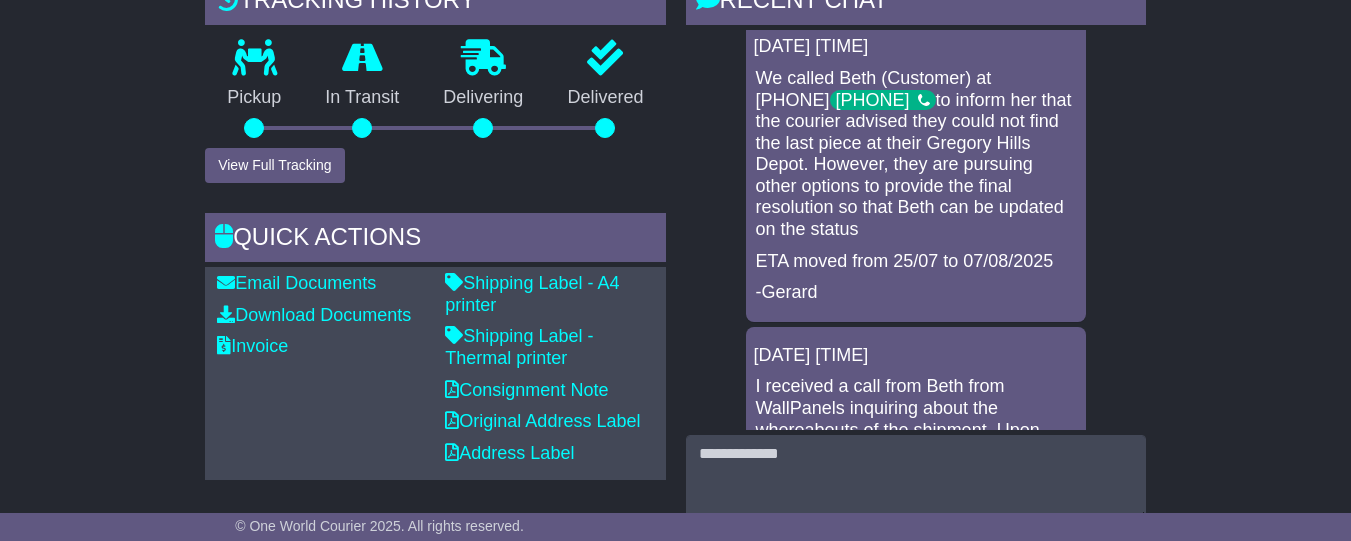 scroll, scrollTop: 0, scrollLeft: 0, axis: both 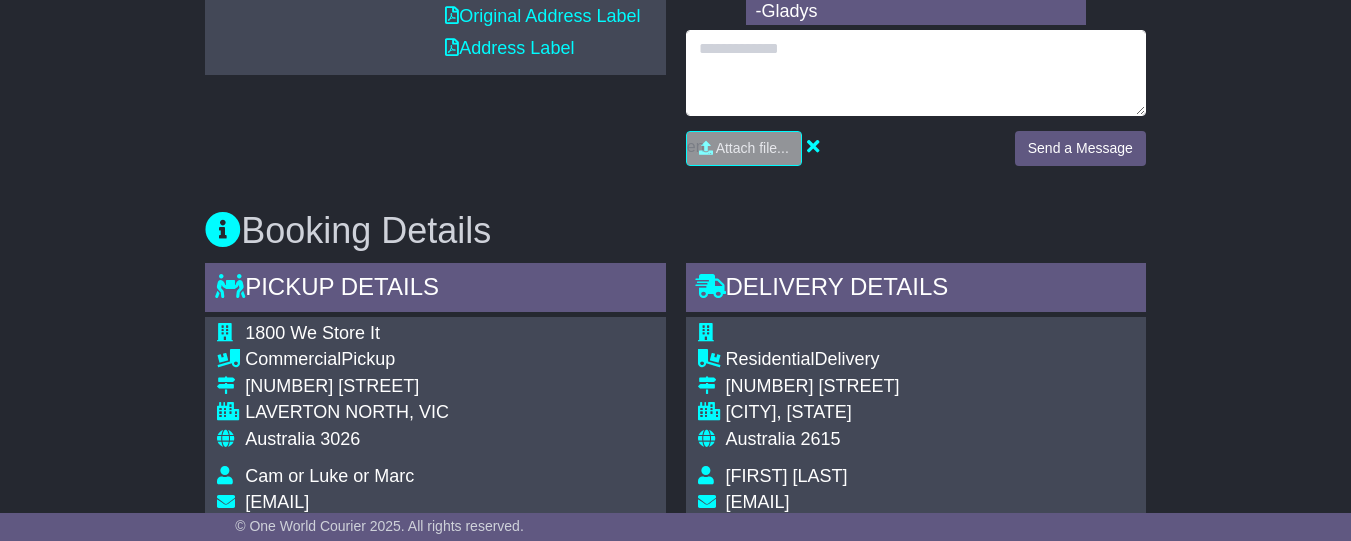click at bounding box center (916, 73) 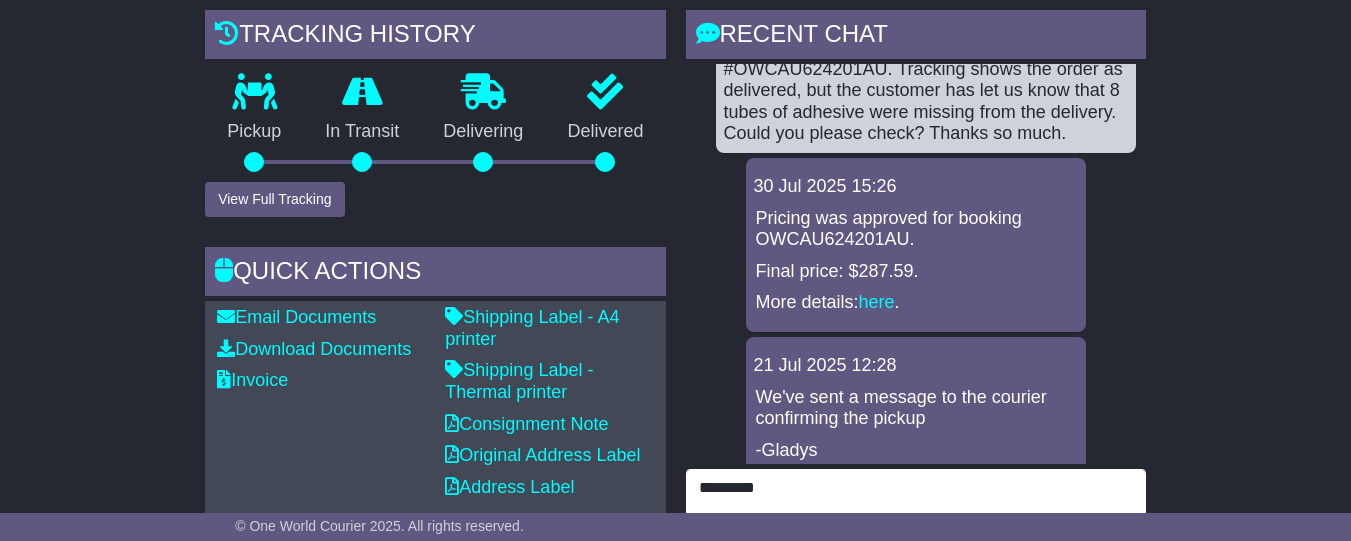 scroll, scrollTop: 490, scrollLeft: 0, axis: vertical 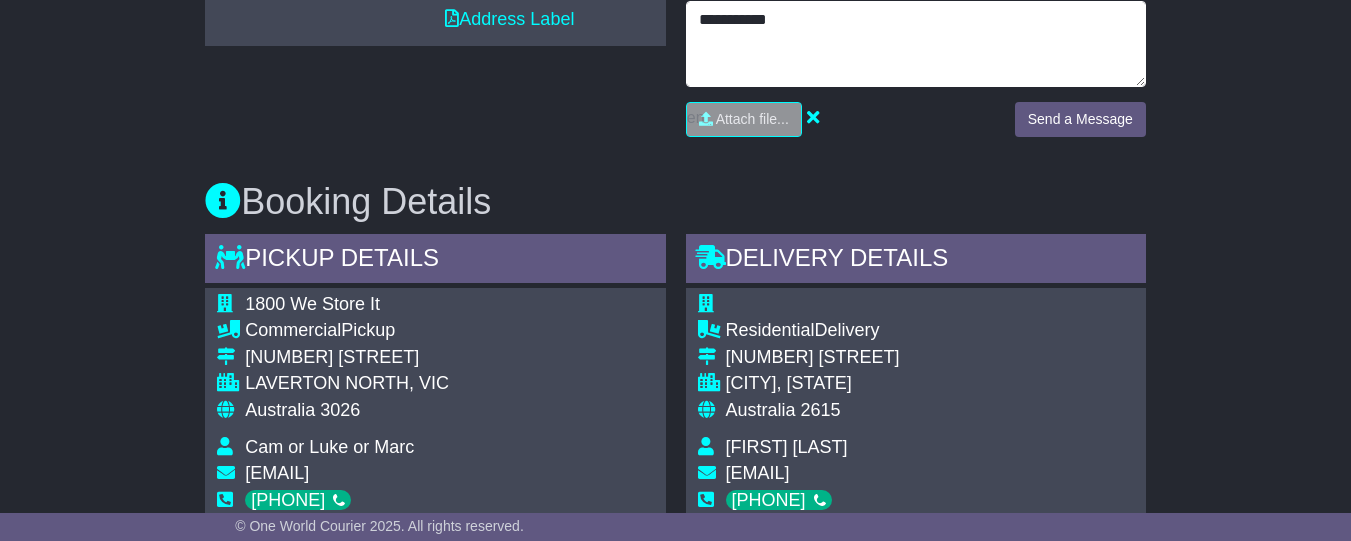 paste on "**********" 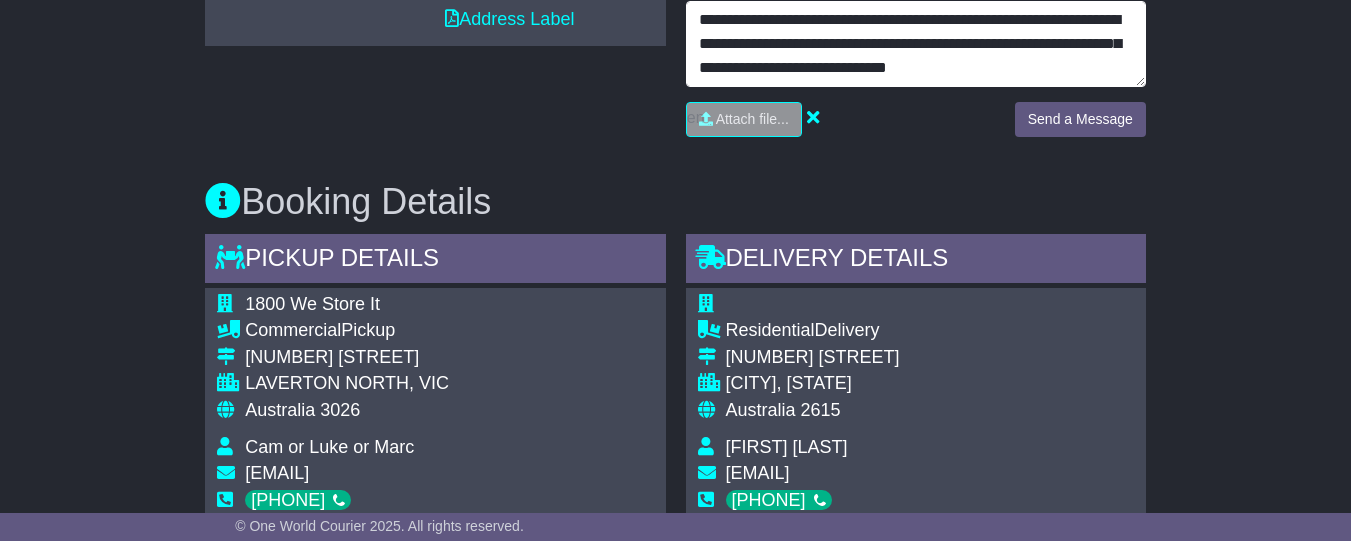 scroll, scrollTop: 8, scrollLeft: 0, axis: vertical 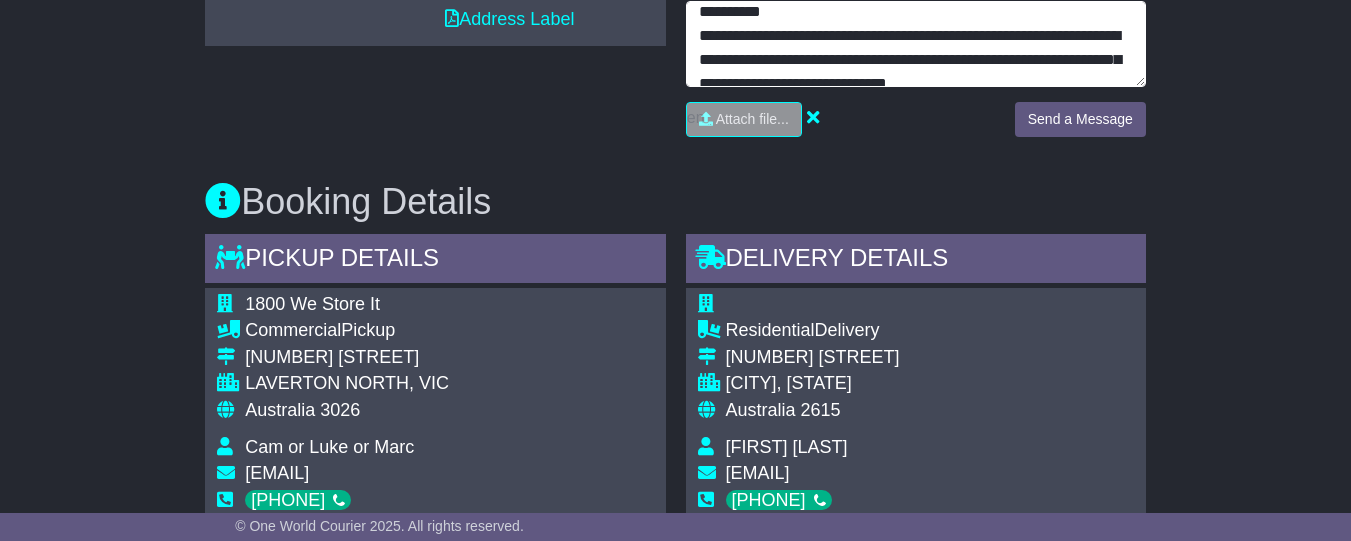 drag, startPoint x: 702, startPoint y: 70, endPoint x: 759, endPoint y: 58, distance: 58.249462 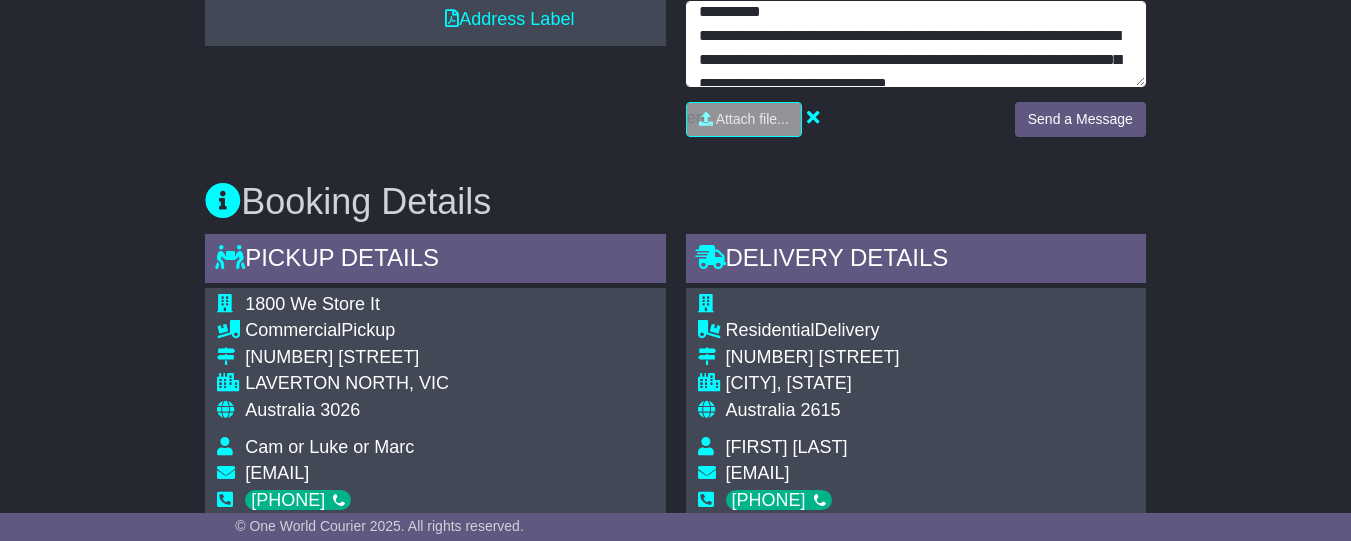 scroll, scrollTop: 28, scrollLeft: 0, axis: vertical 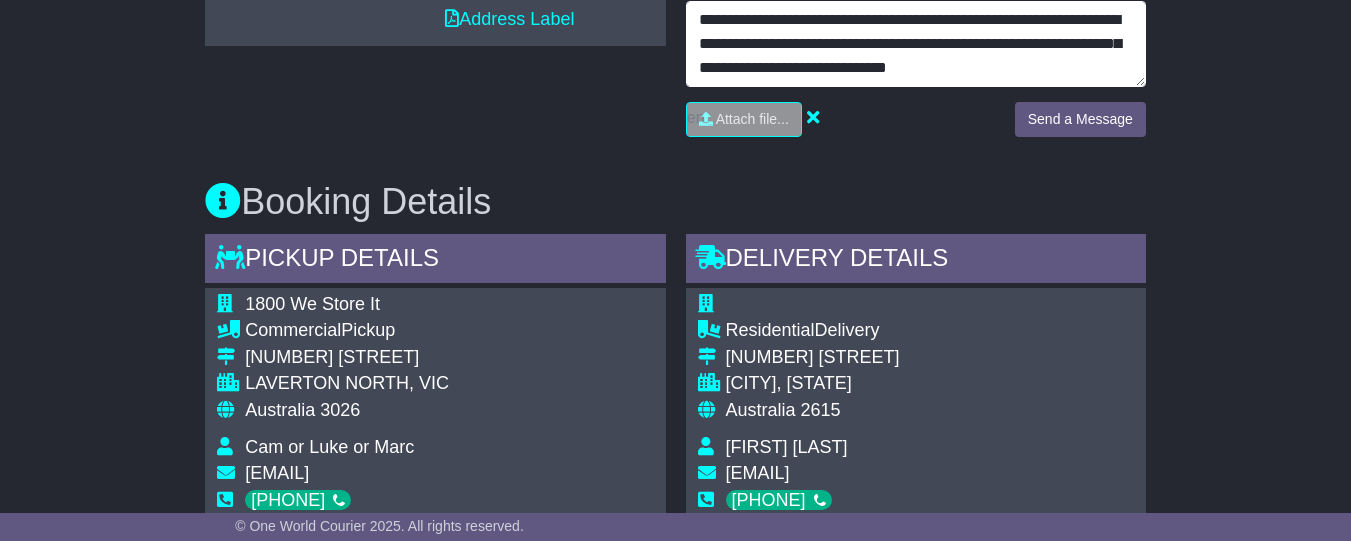 click on "**********" at bounding box center (916, 44) 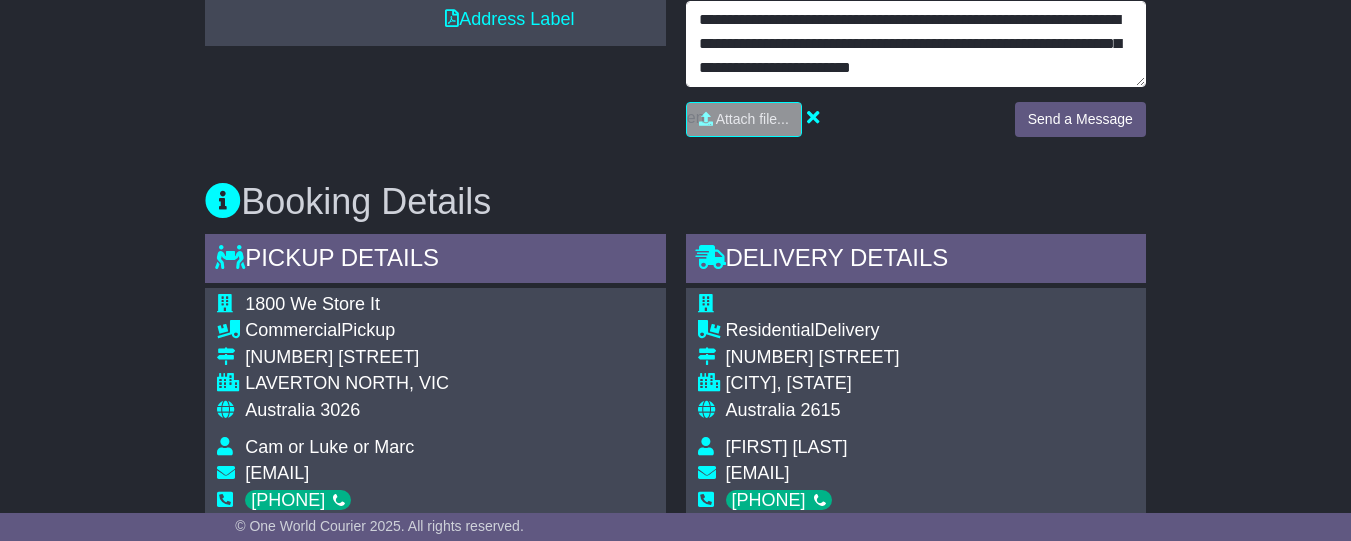 scroll, scrollTop: 24, scrollLeft: 0, axis: vertical 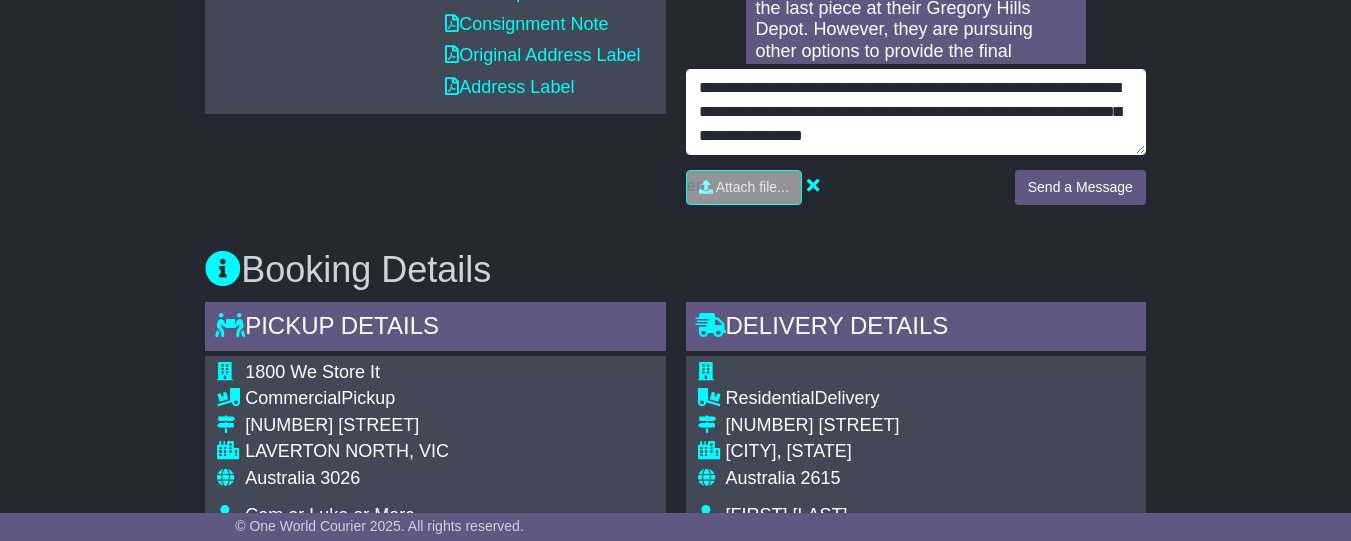 click on "**********" at bounding box center [916, 112] 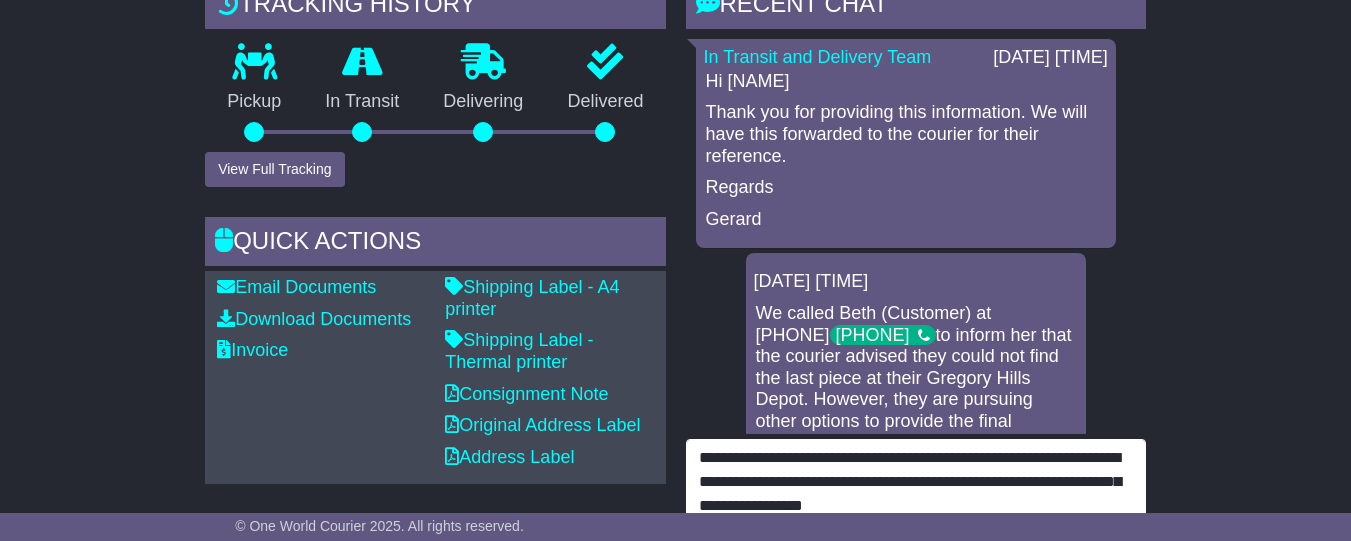 scroll, scrollTop: 845, scrollLeft: 0, axis: vertical 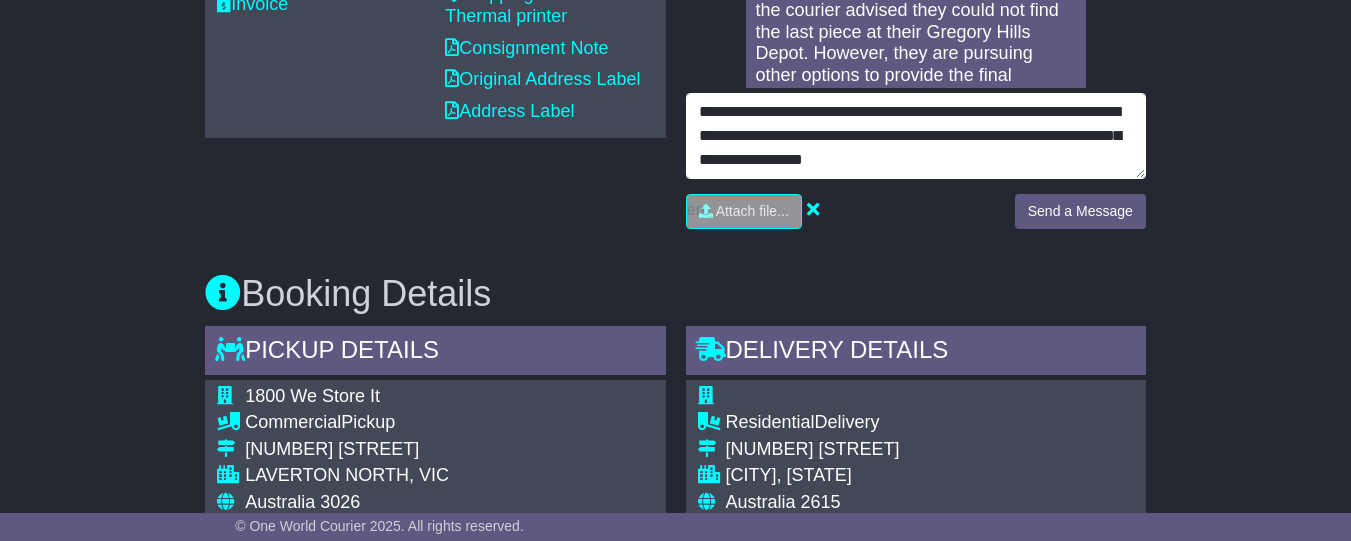drag, startPoint x: 933, startPoint y: 168, endPoint x: 1109, endPoint y: 172, distance: 176.04546 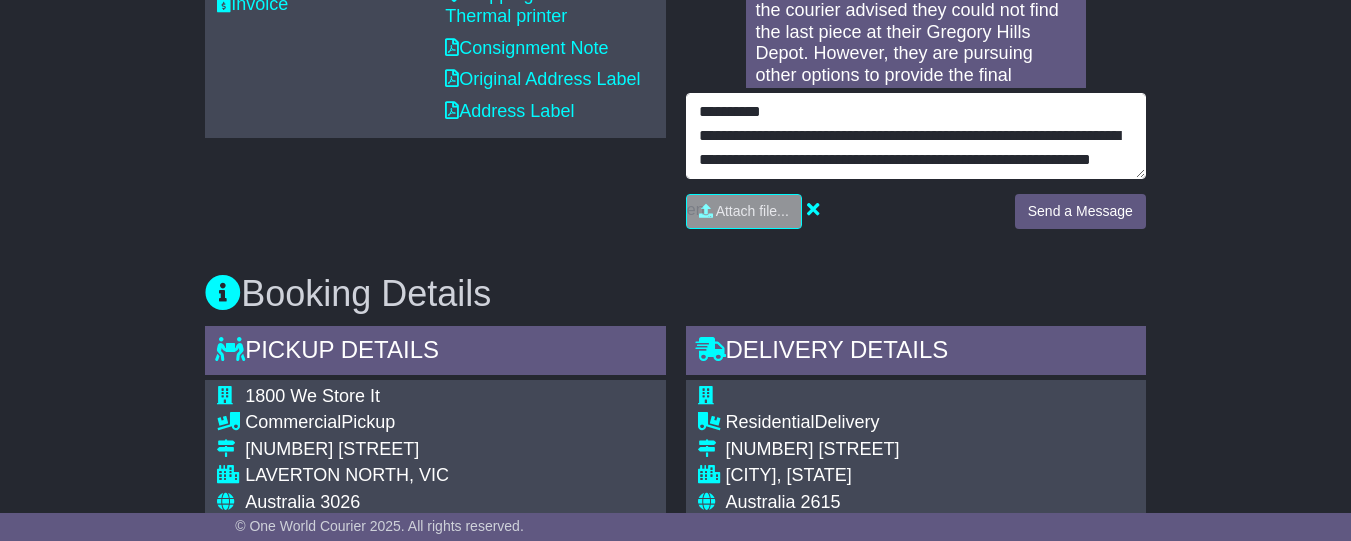 scroll, scrollTop: 0, scrollLeft: 0, axis: both 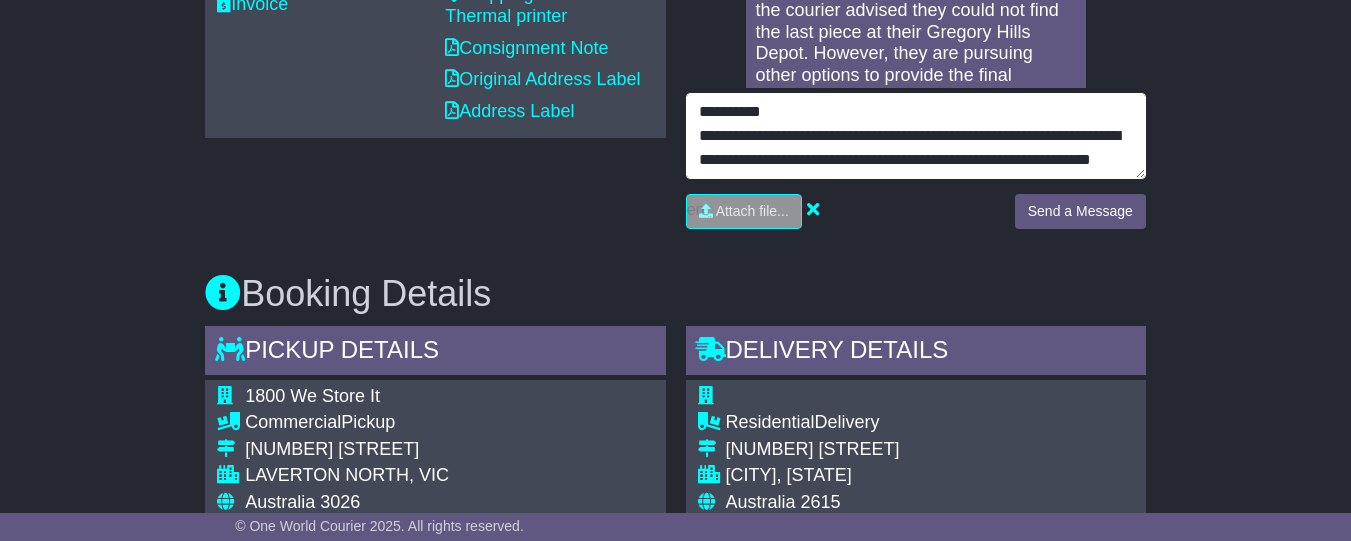 click on "**********" at bounding box center (916, 136) 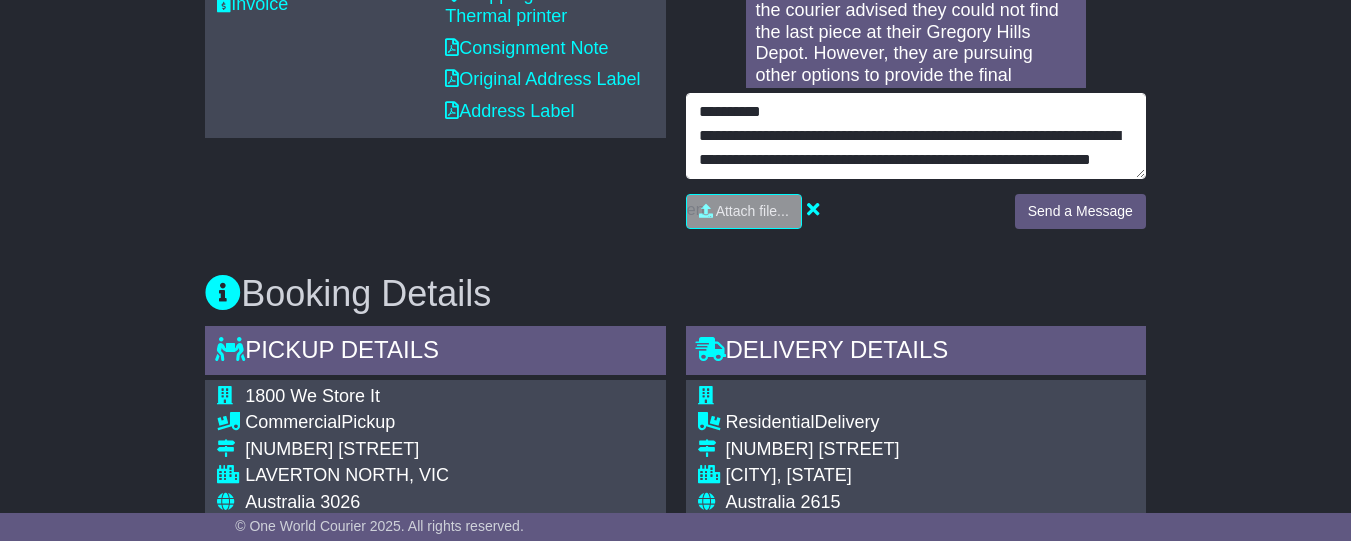 scroll, scrollTop: 24, scrollLeft: 0, axis: vertical 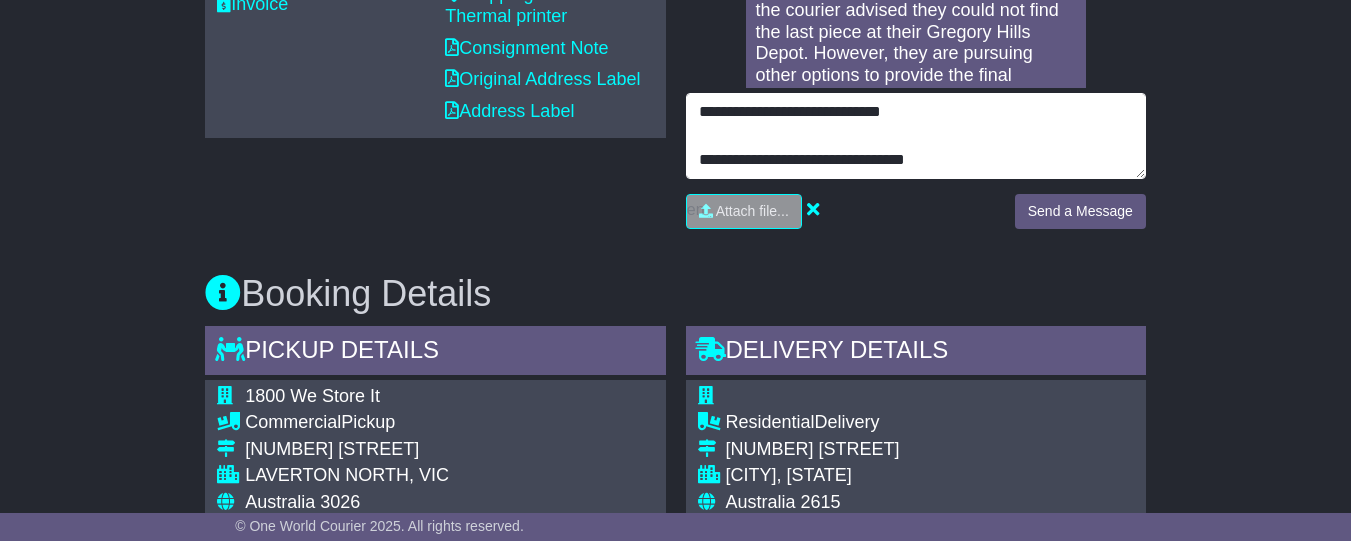 drag, startPoint x: 978, startPoint y: 203, endPoint x: 669, endPoint y: 196, distance: 309.07928 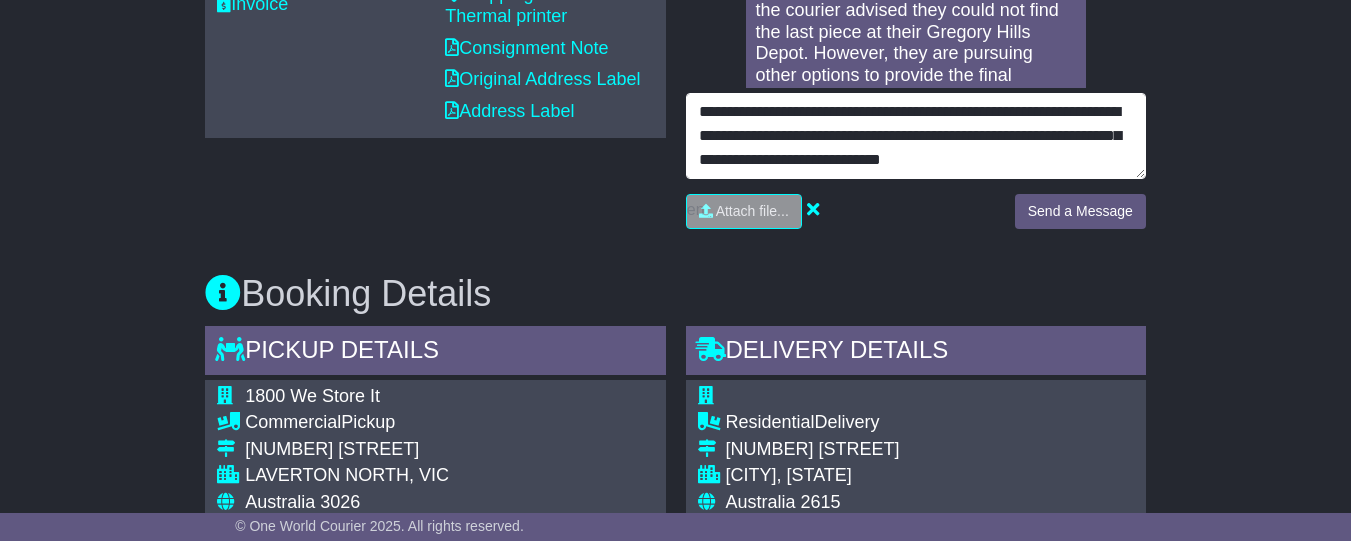 scroll, scrollTop: 43, scrollLeft: 0, axis: vertical 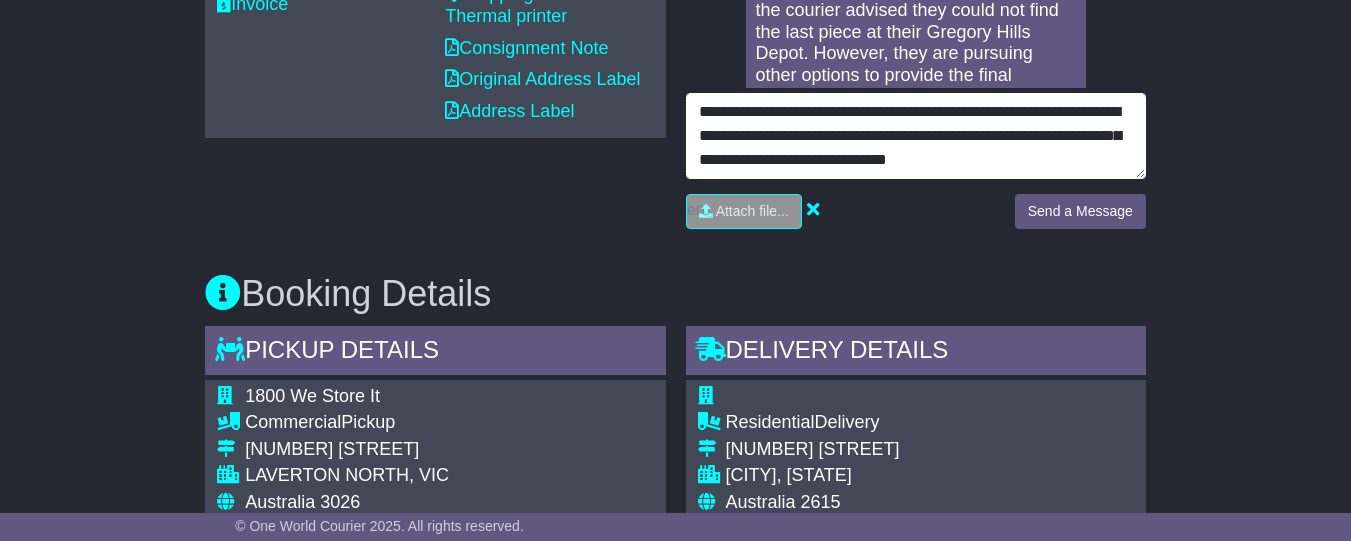 type on "**********" 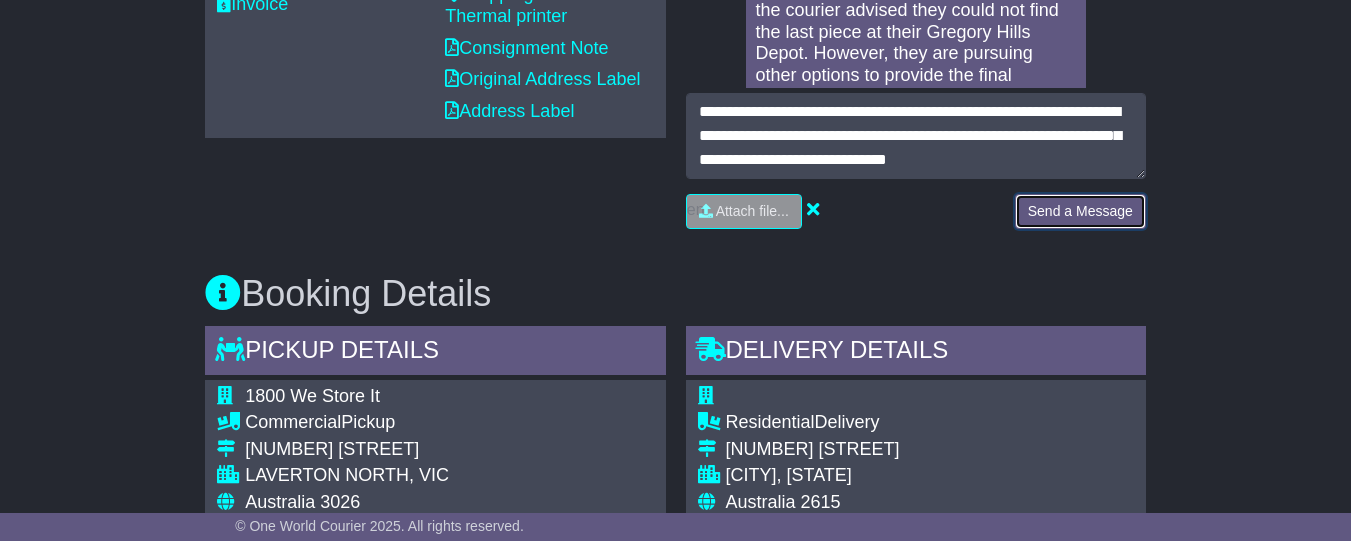 click on "Send a Message" at bounding box center [1080, 211] 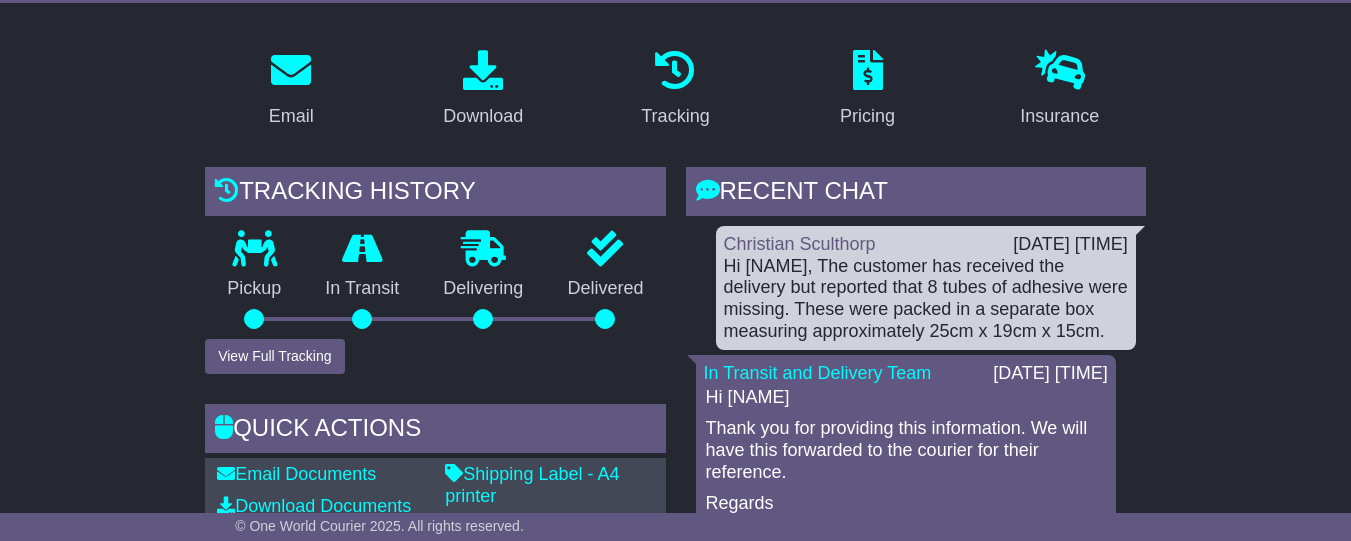 scroll, scrollTop: 297, scrollLeft: 0, axis: vertical 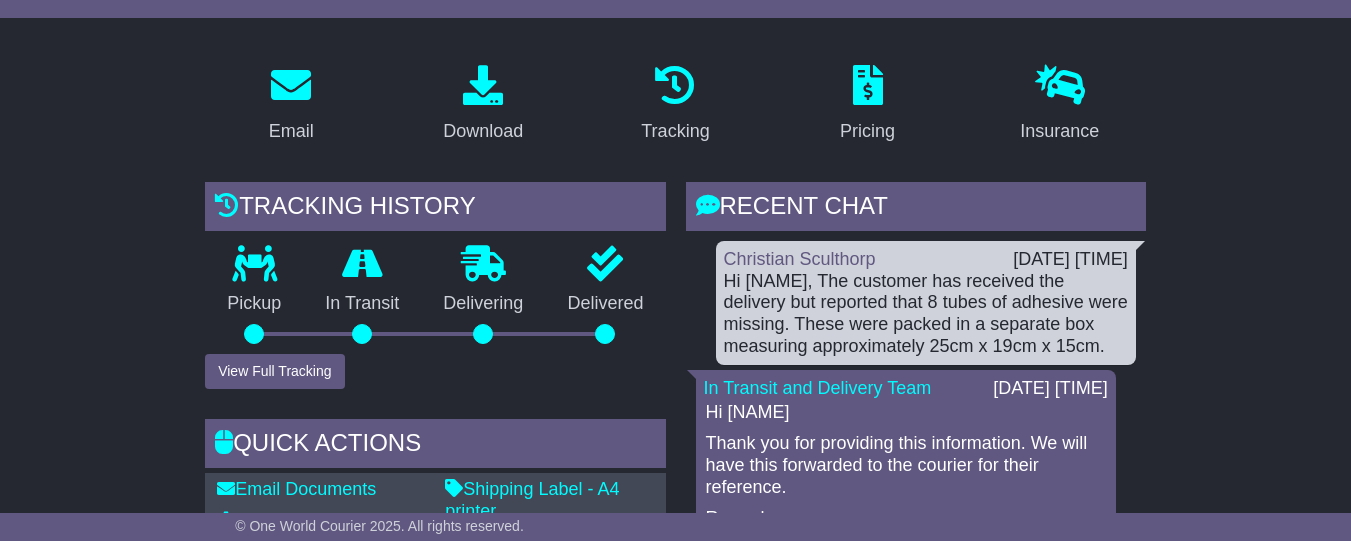 click on "Hi [NAME],
The customer has received the delivery but reported that 8 tubes of adhesive were missing. These were packed in a separate box measuring approximately 25cm x 19cm x 15cm." at bounding box center [926, 314] 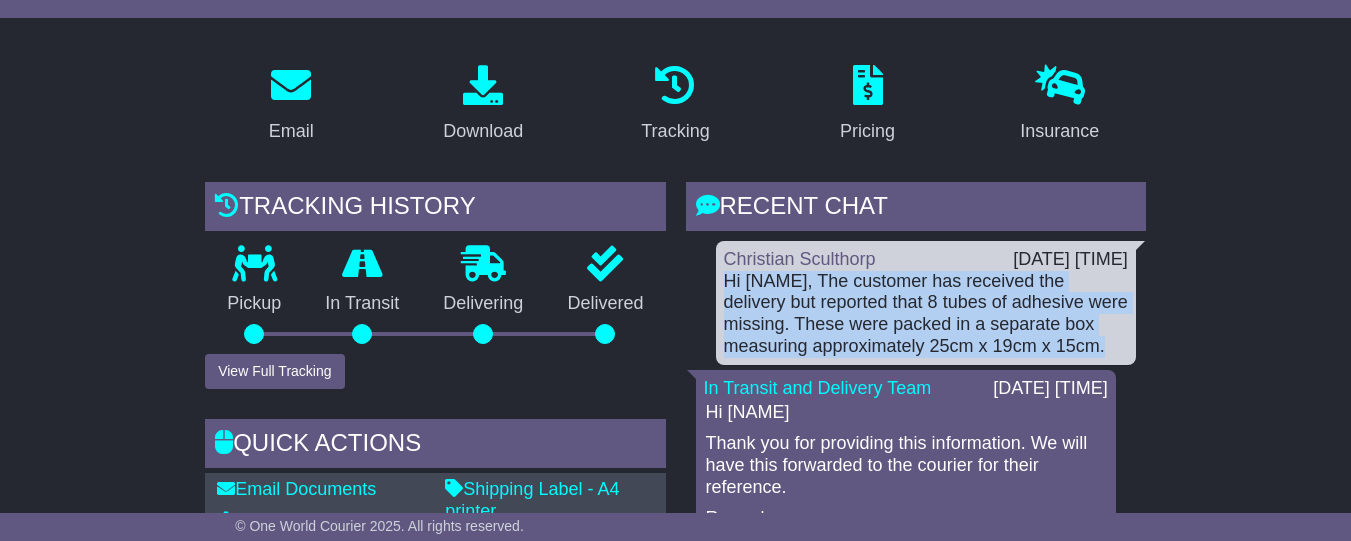 drag, startPoint x: 1039, startPoint y: 381, endPoint x: 728, endPoint y: 319, distance: 317.11984 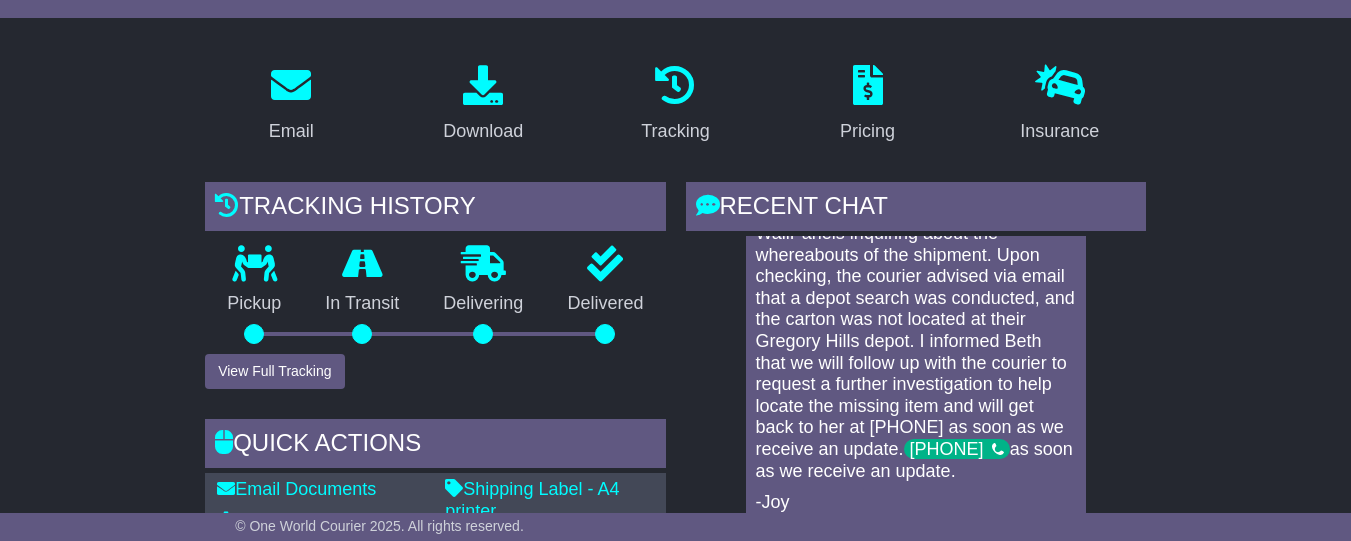 scroll, scrollTop: 772, scrollLeft: 0, axis: vertical 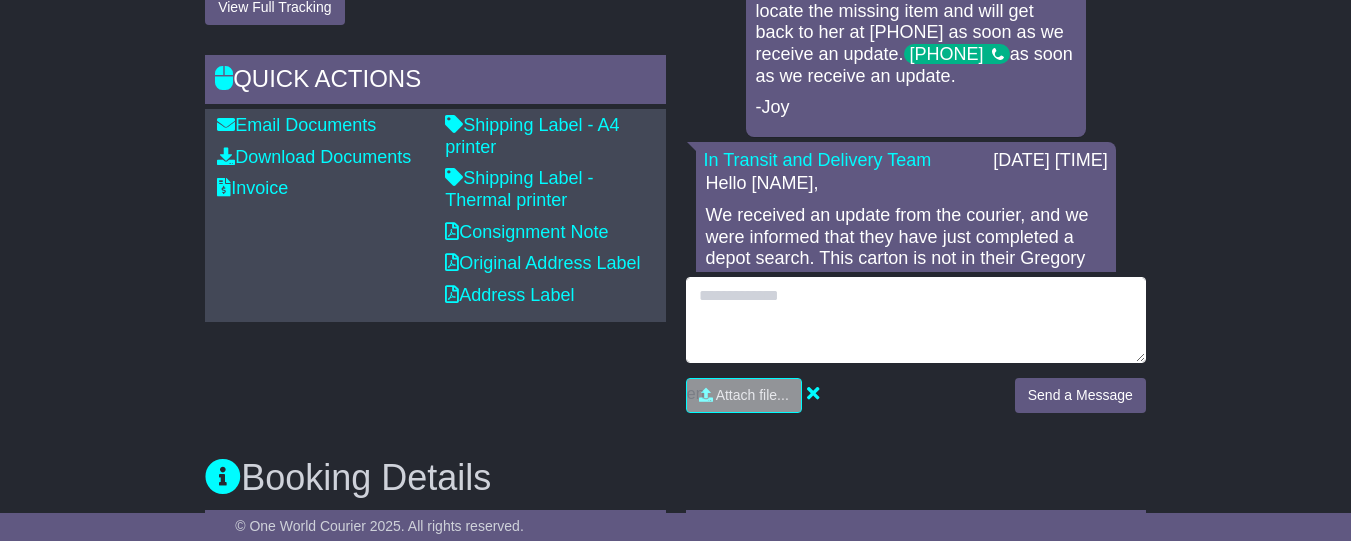 click at bounding box center (916, 320) 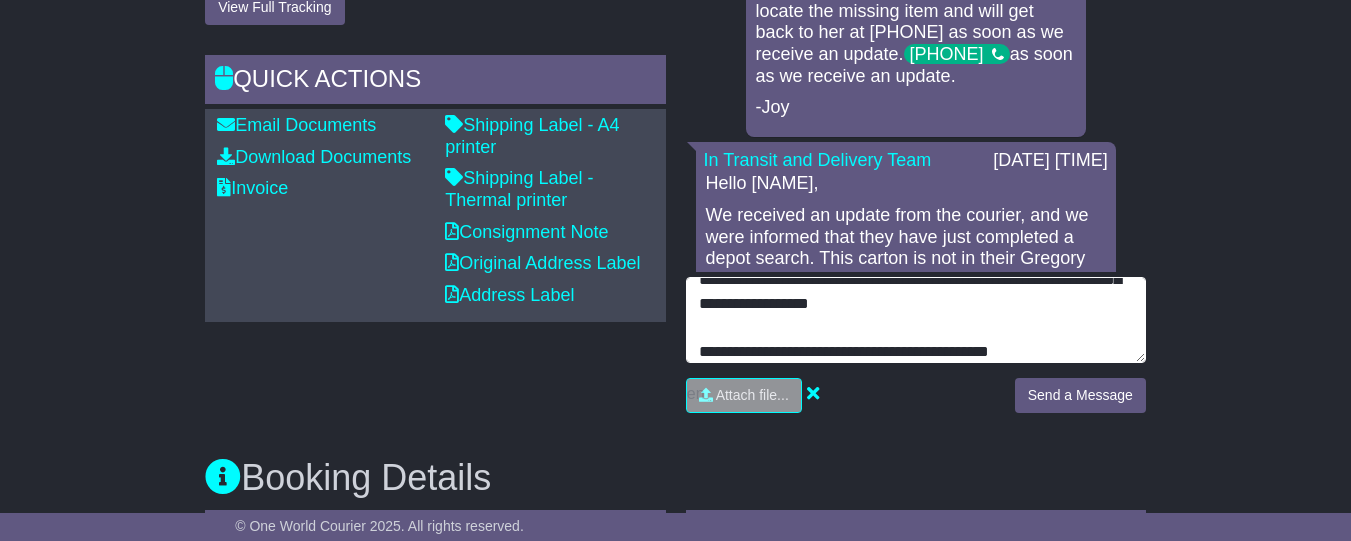scroll, scrollTop: 24, scrollLeft: 0, axis: vertical 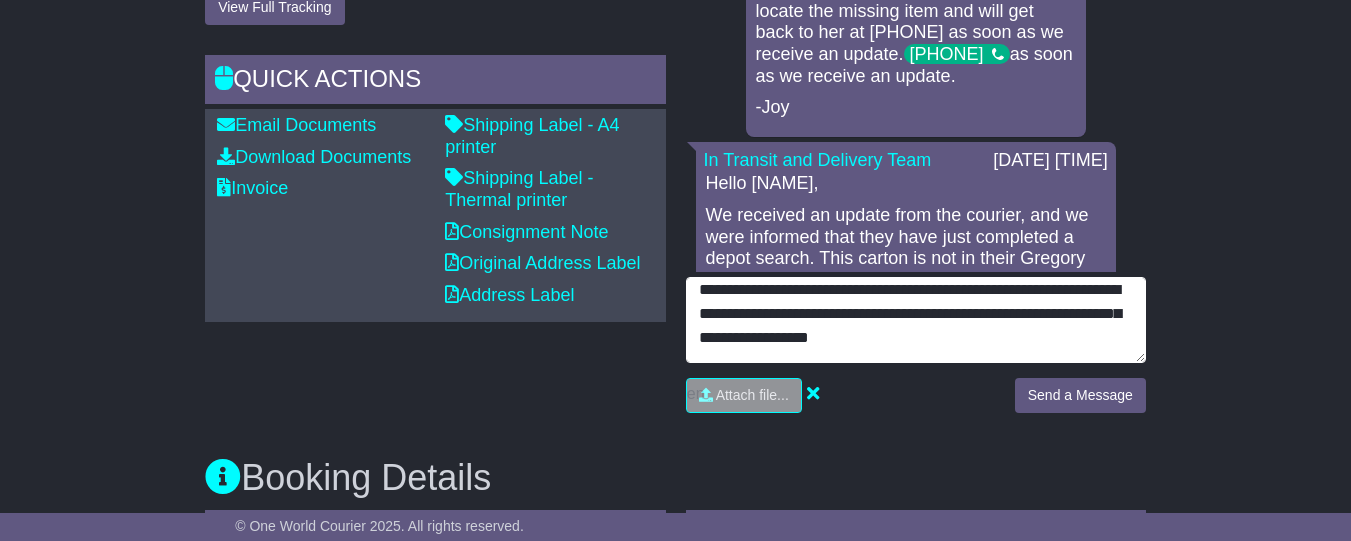 click on "**********" at bounding box center (916, 320) 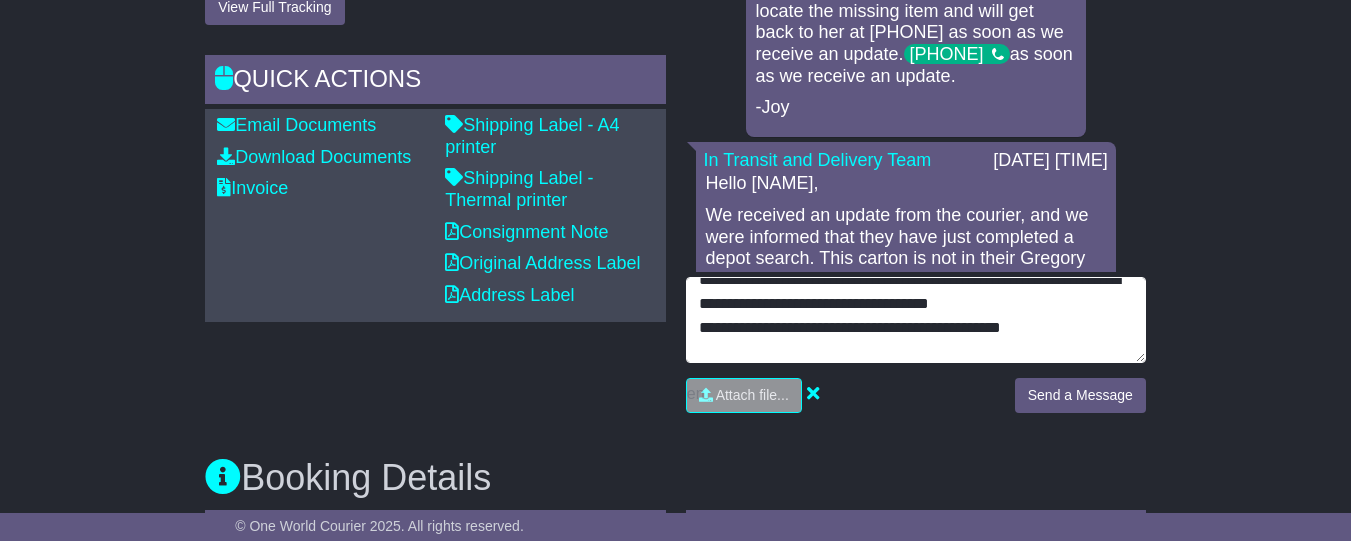 scroll, scrollTop: 37, scrollLeft: 0, axis: vertical 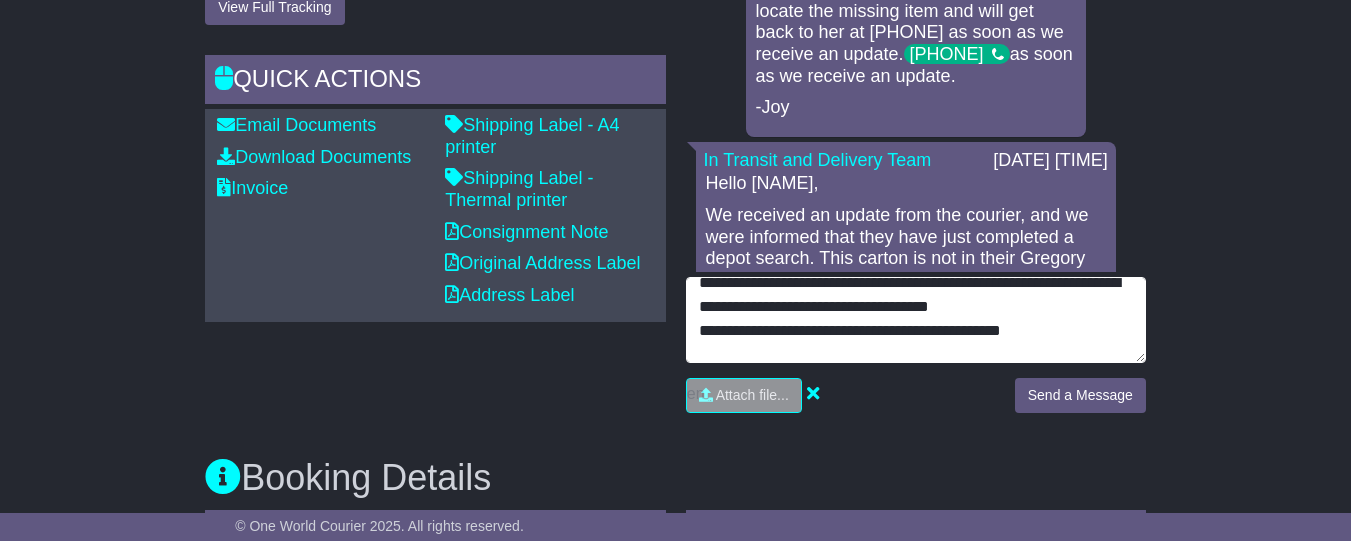 click on "**********" at bounding box center (916, 320) 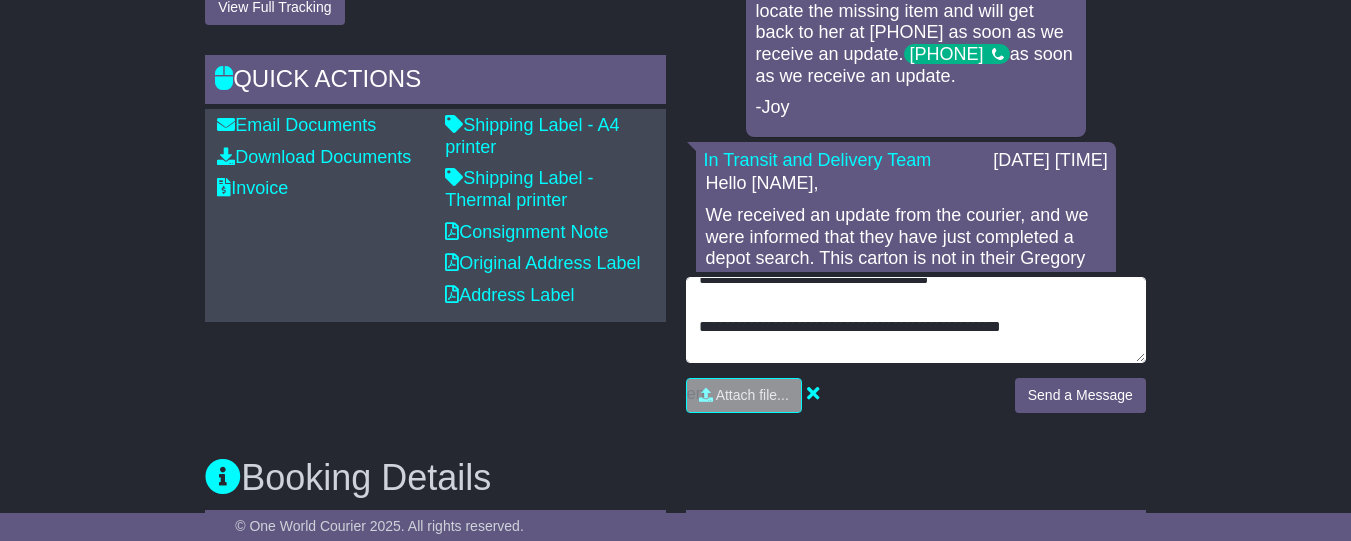 scroll, scrollTop: 59, scrollLeft: 0, axis: vertical 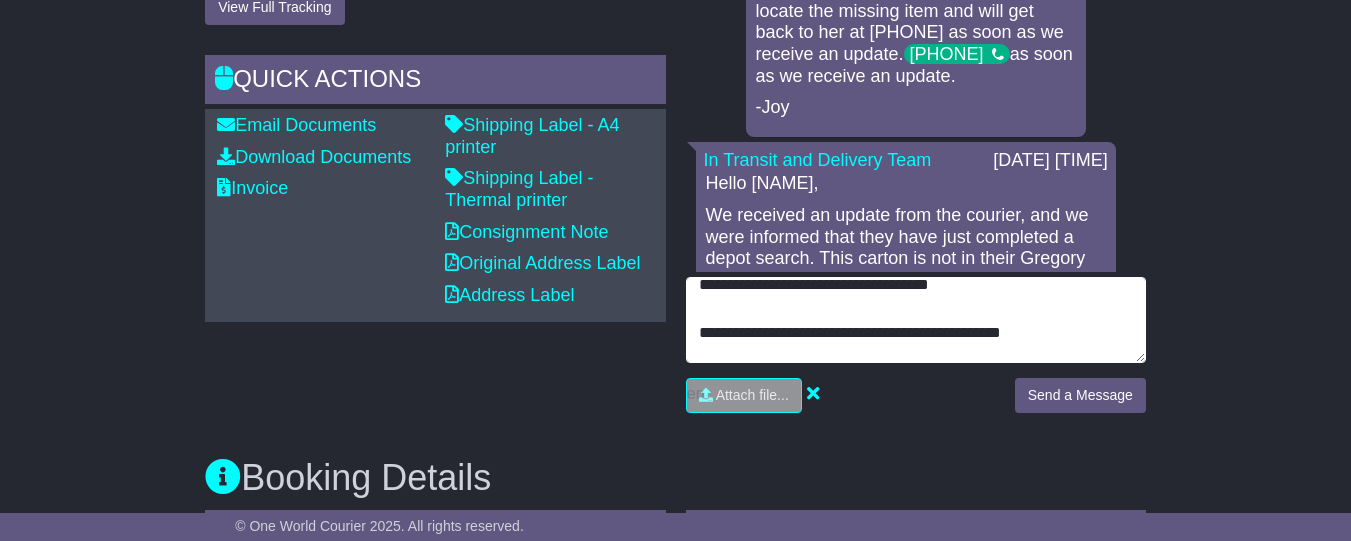 paste on "**********" 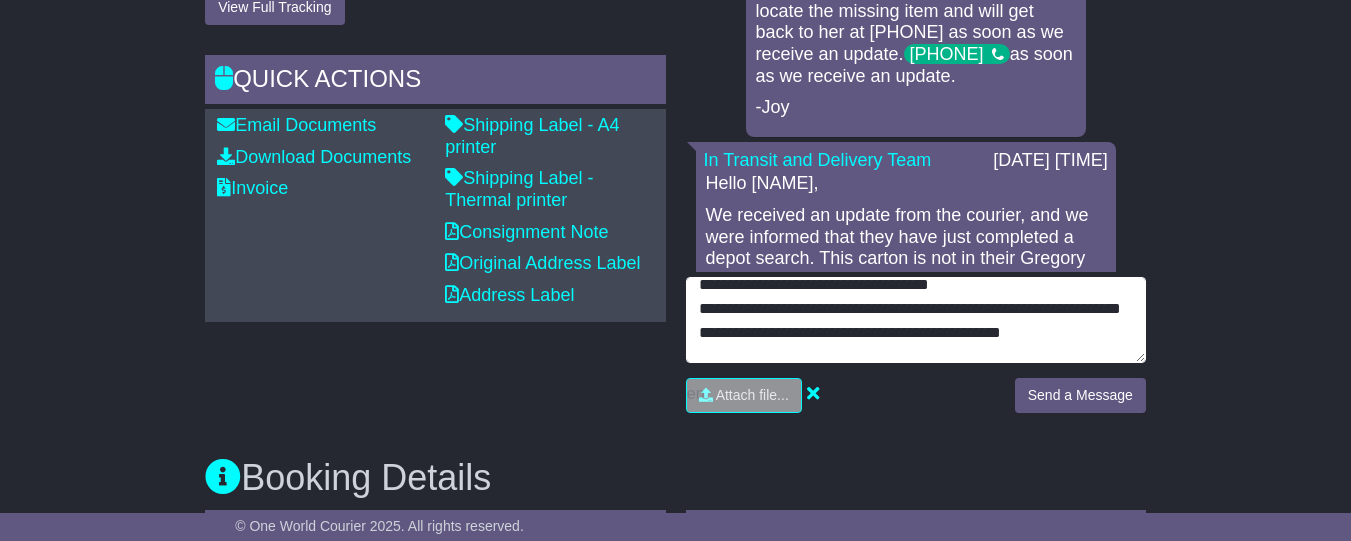 click on "**********" at bounding box center (916, 320) 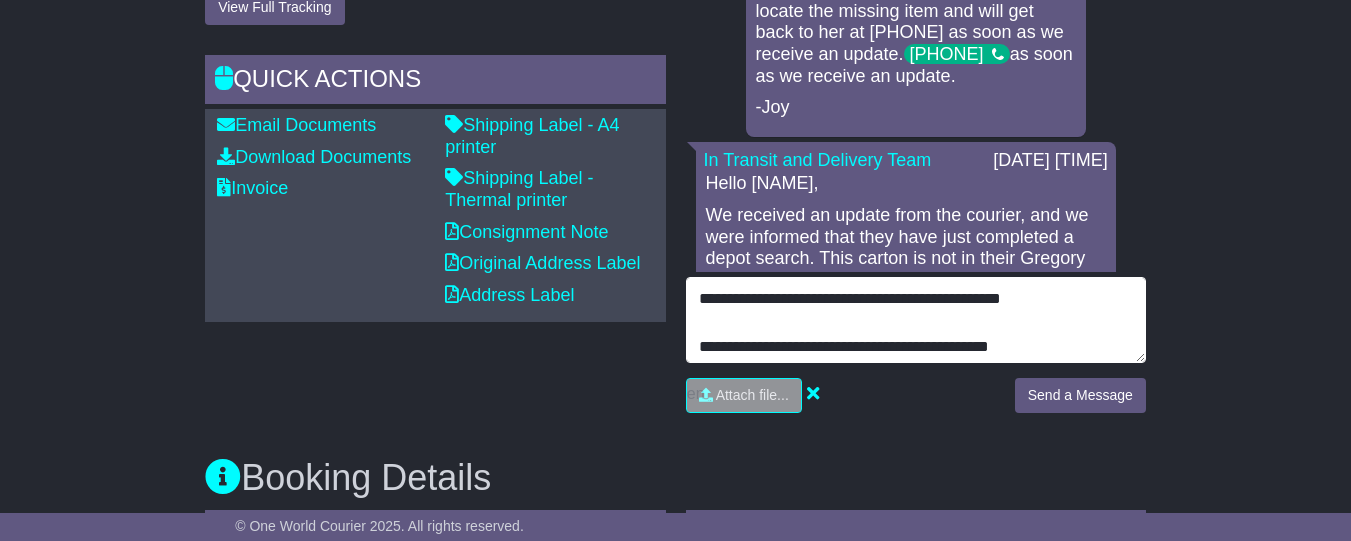 scroll, scrollTop: 0, scrollLeft: 0, axis: both 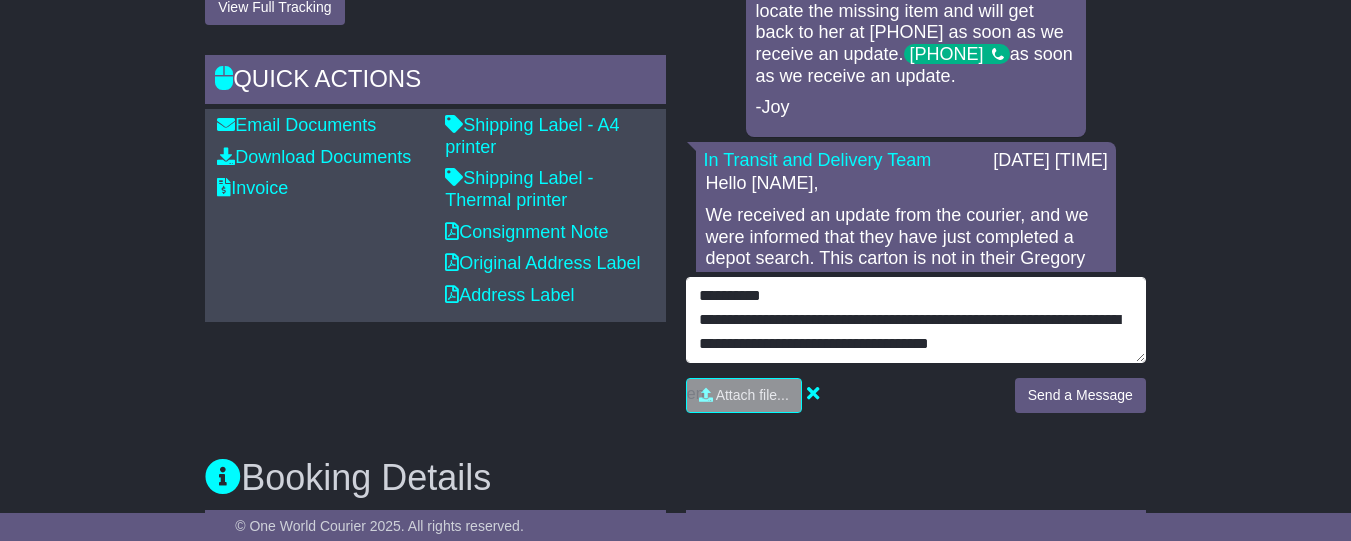 type on "**********" 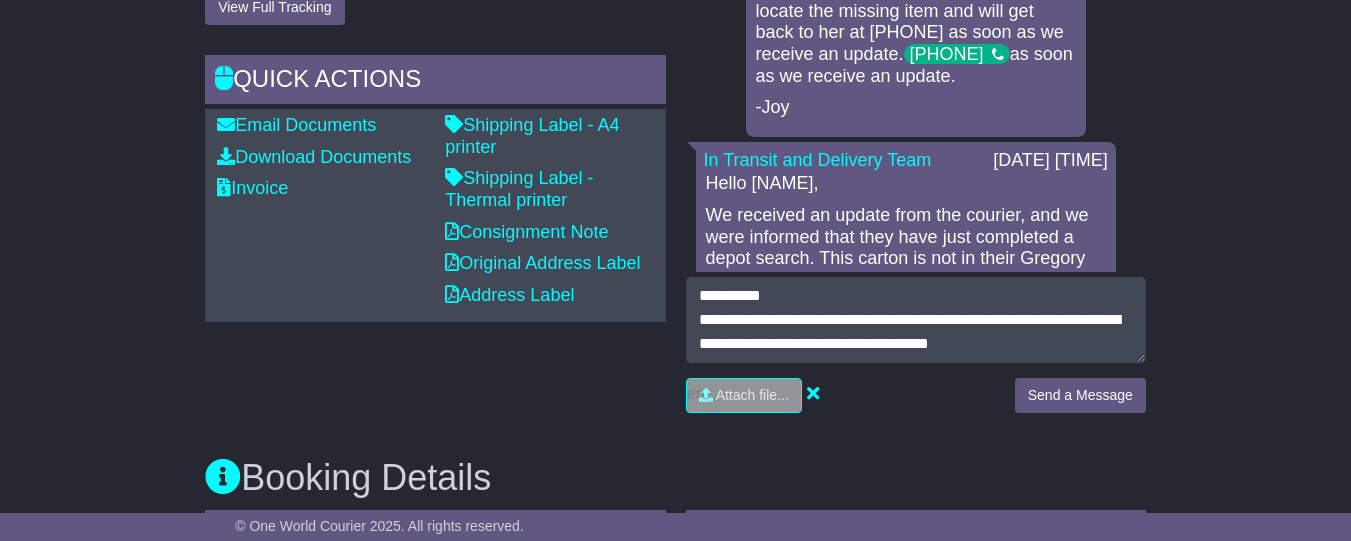 click on "Email
Download
Tracking
Pricing
Insurance" at bounding box center [675, 799] 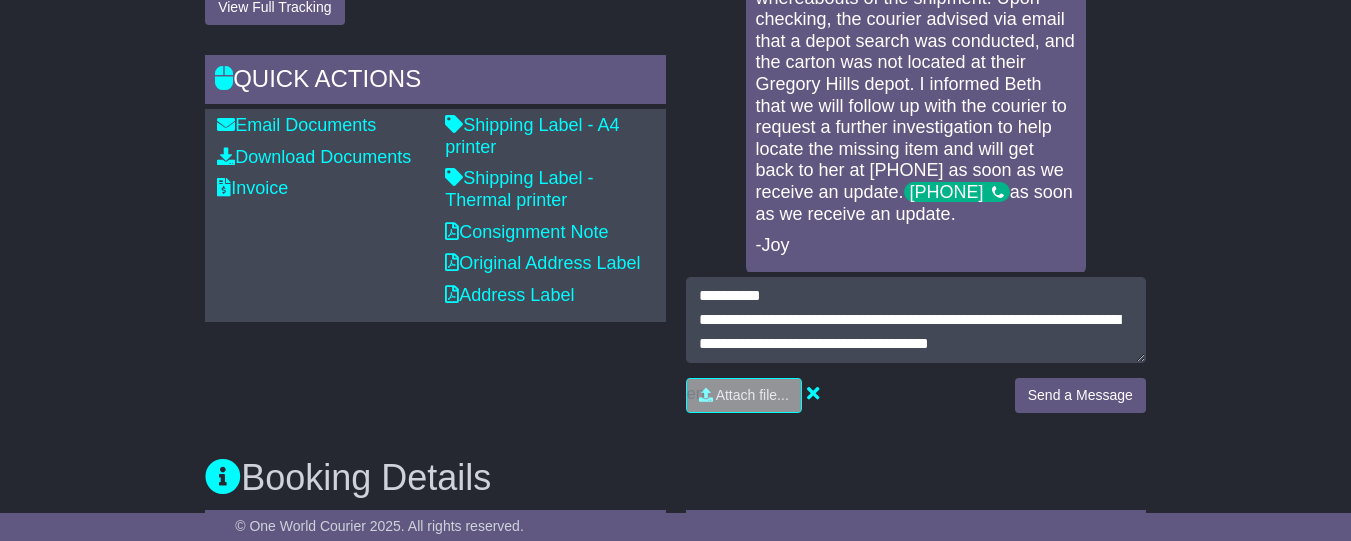 scroll, scrollTop: 0, scrollLeft: 0, axis: both 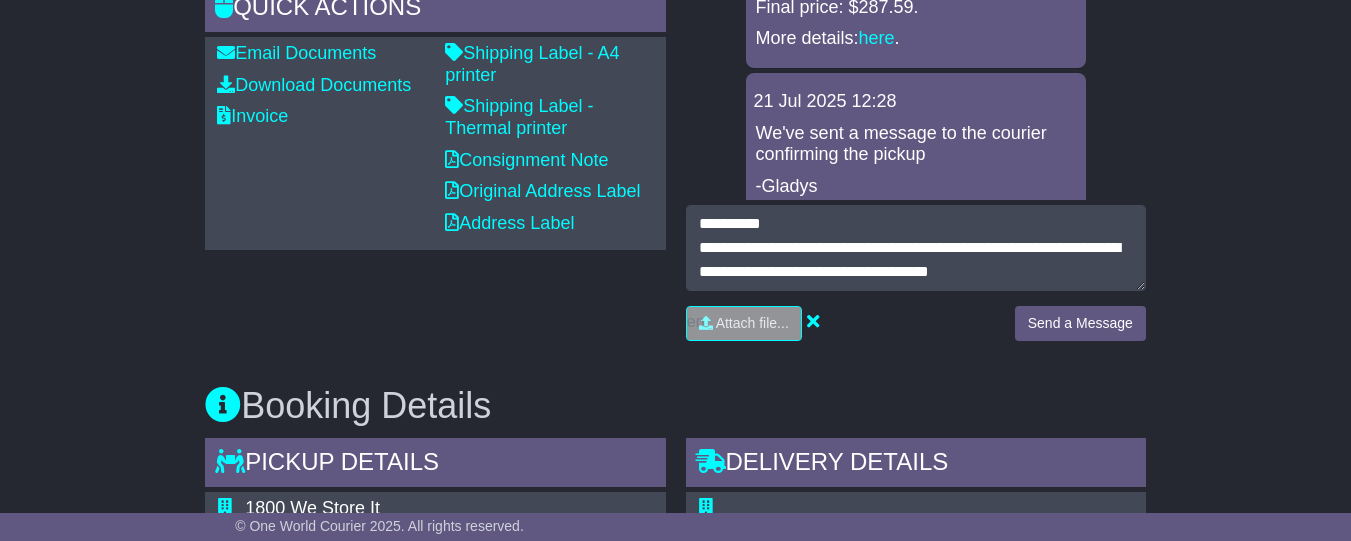 click on "Email
Download
Tracking
Pricing
Insurance" at bounding box center [675, 727] 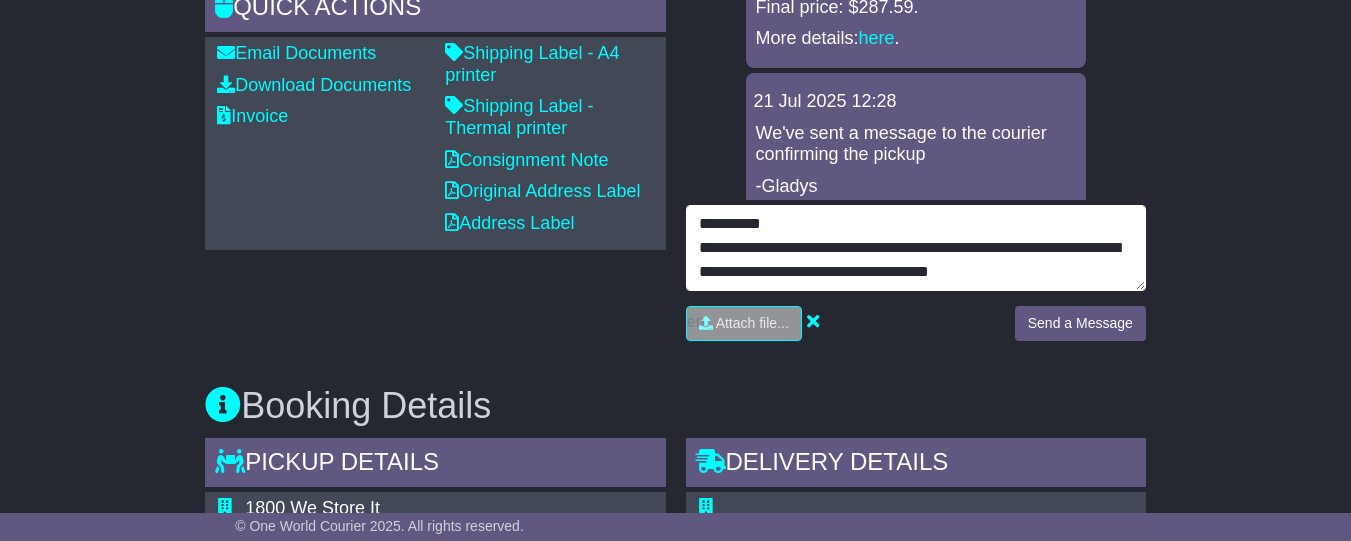 click on "**********" at bounding box center [916, 248] 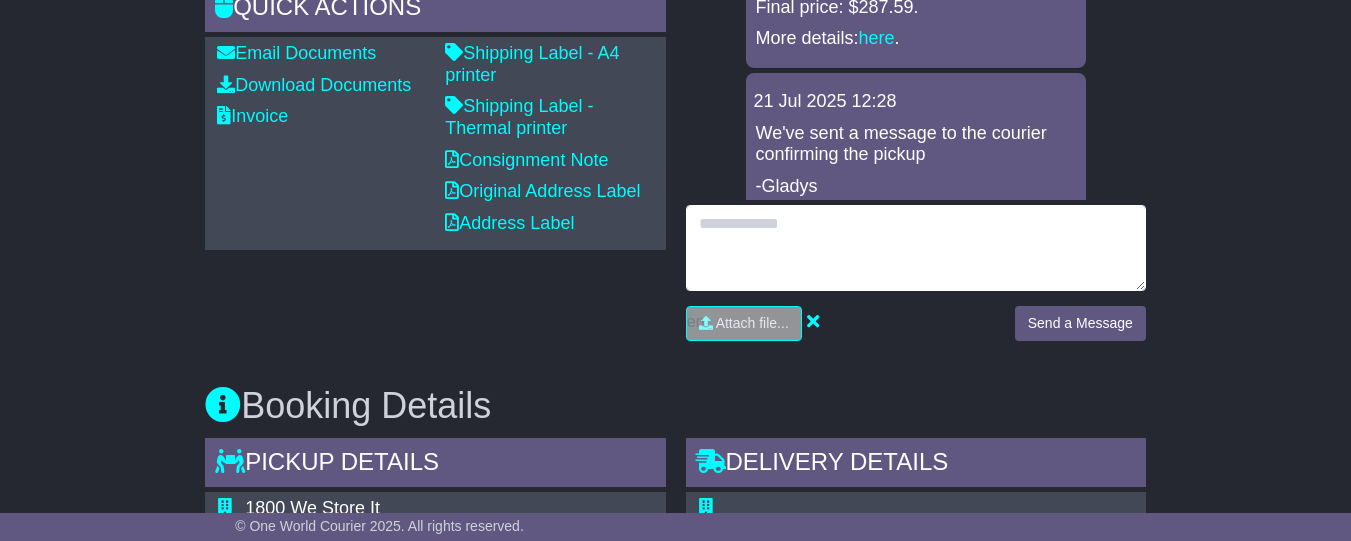 type 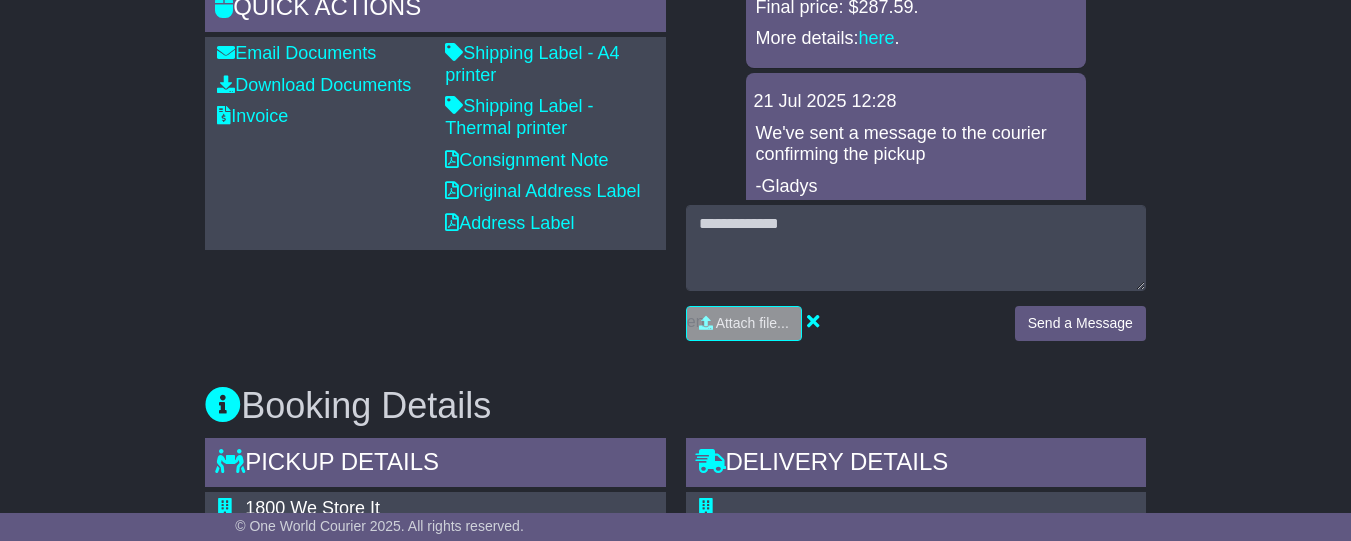 click on "Email
Download
Tracking
Pricing
Insurance" at bounding box center (675, 727) 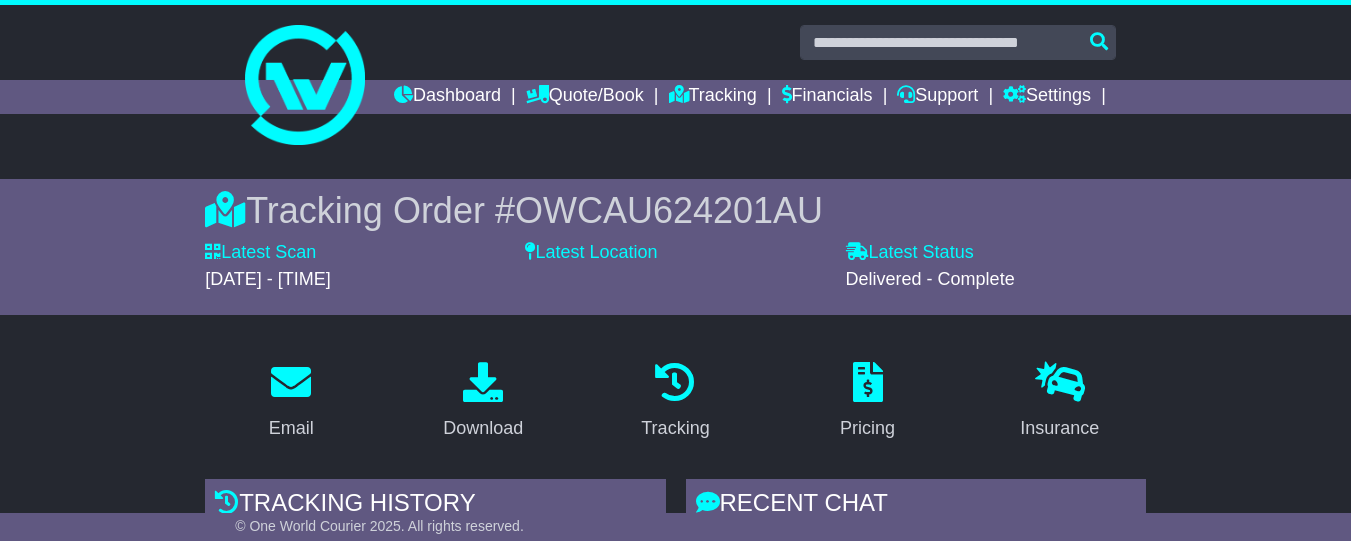 scroll, scrollTop: 329, scrollLeft: 0, axis: vertical 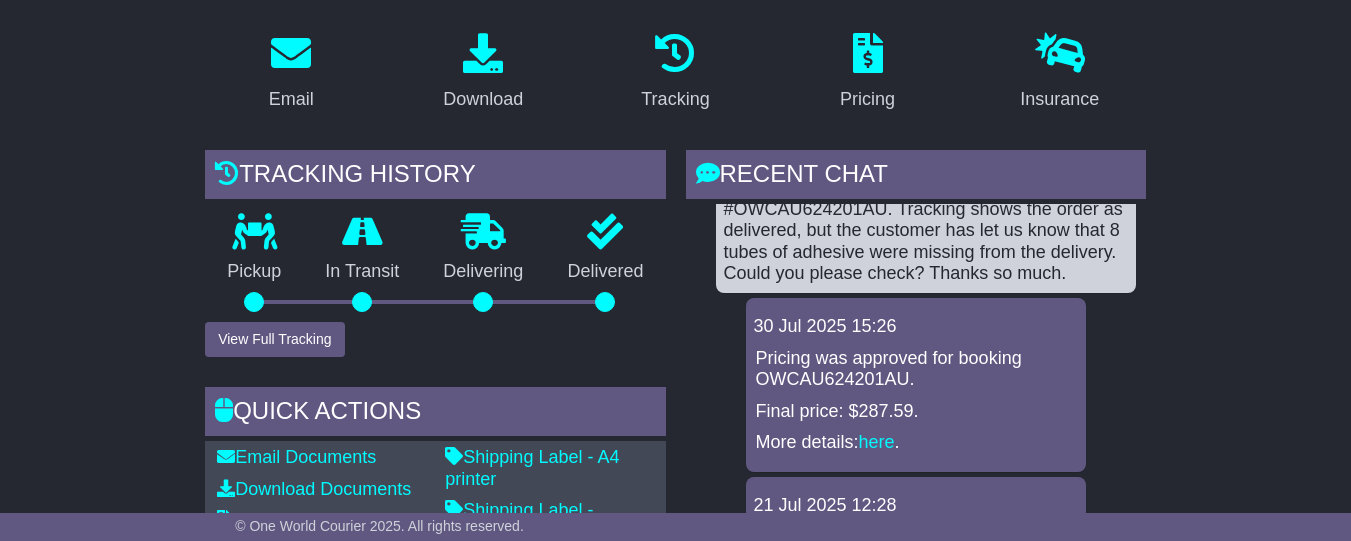 click on "Email
Download
Tracking
Pricing
Insurance" at bounding box center (675, 1131) 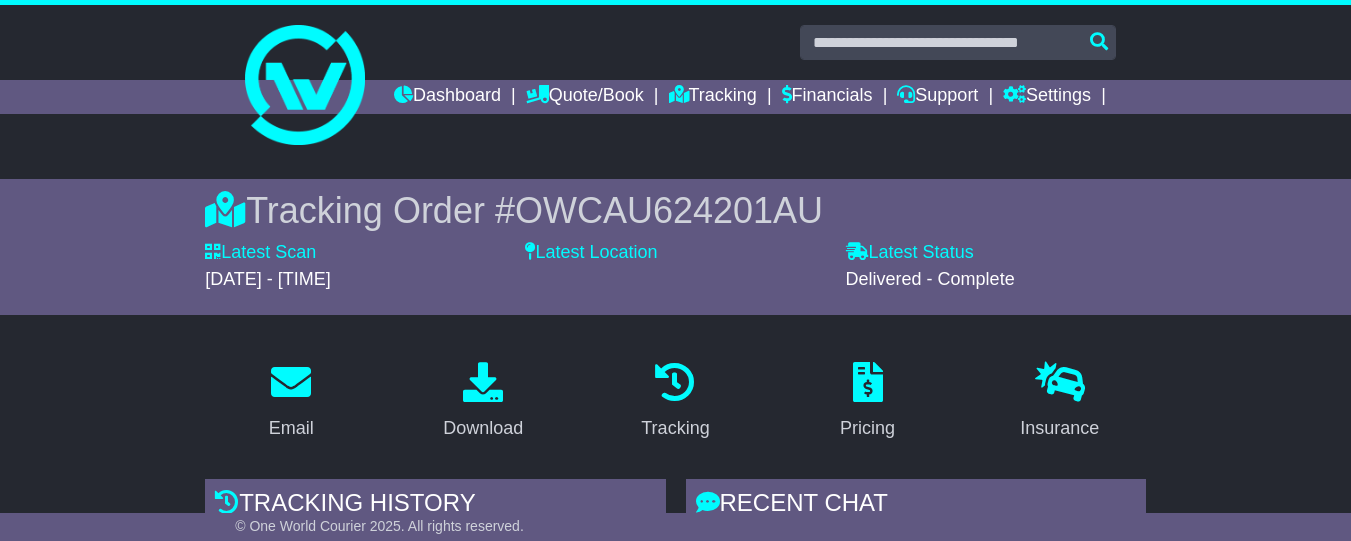 scroll, scrollTop: 340, scrollLeft: 0, axis: vertical 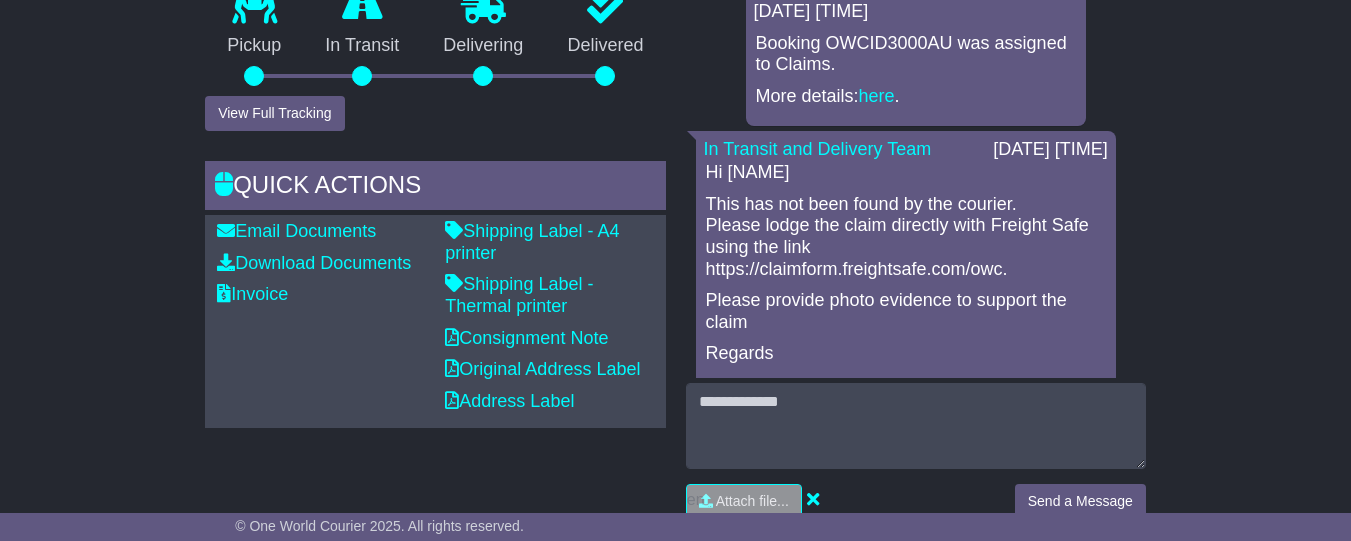 click on "This has not been found by the courier. Please lodge the claim directly with Freight Safe using the link https://claimform.freightsafe.com/owc." at bounding box center [906, 237] 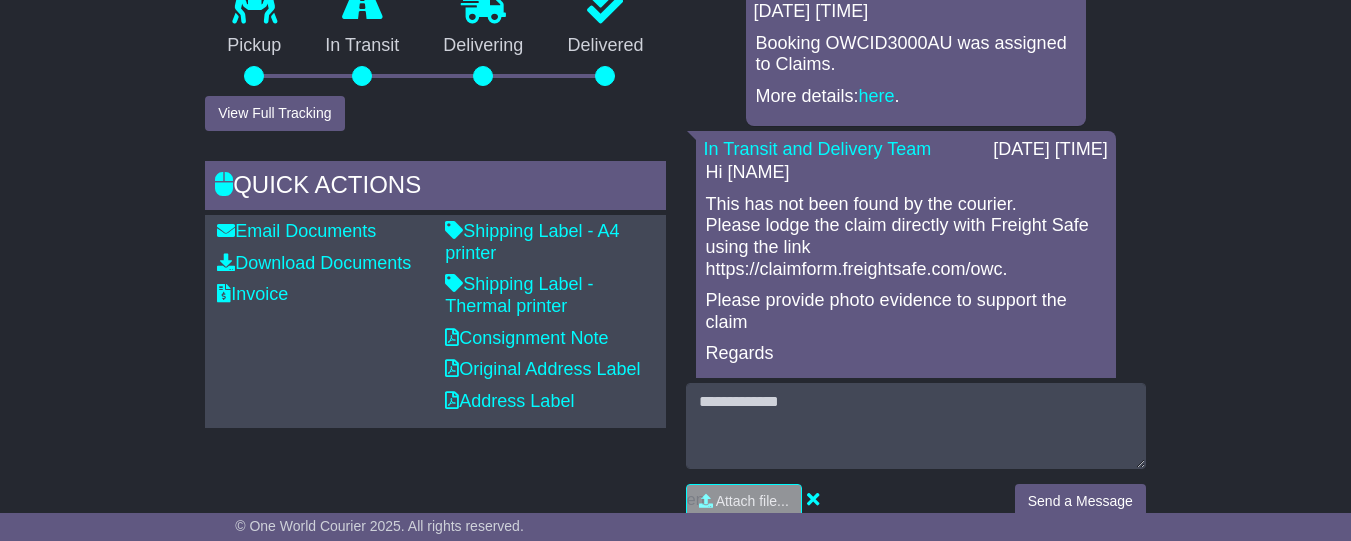 drag, startPoint x: 805, startPoint y: 282, endPoint x: 995, endPoint y: 282, distance: 190 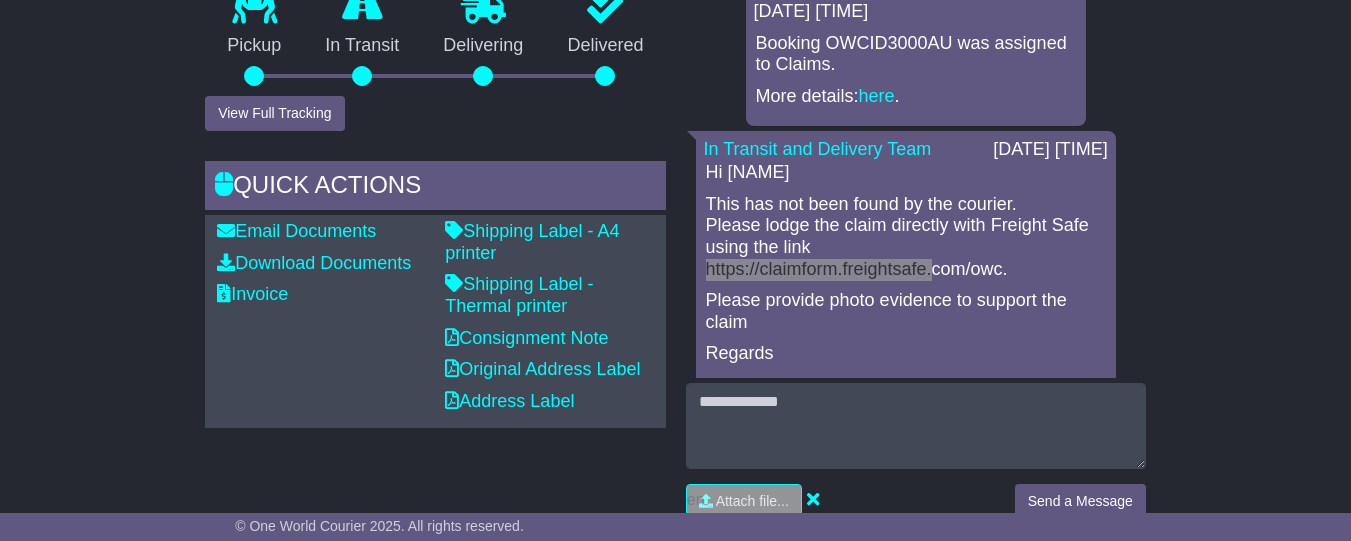 drag, startPoint x: 810, startPoint y: 279, endPoint x: 1023, endPoint y: 277, distance: 213.00938 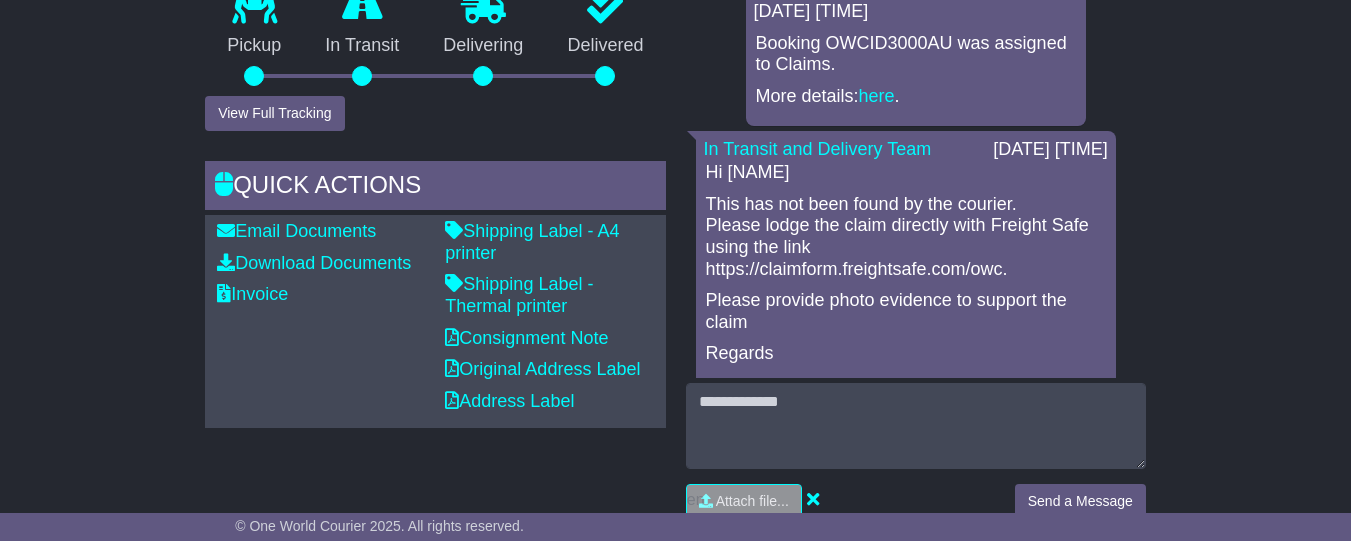 click on "Email
Download
Tracking
Pricing
Insurance" at bounding box center [675, 905] 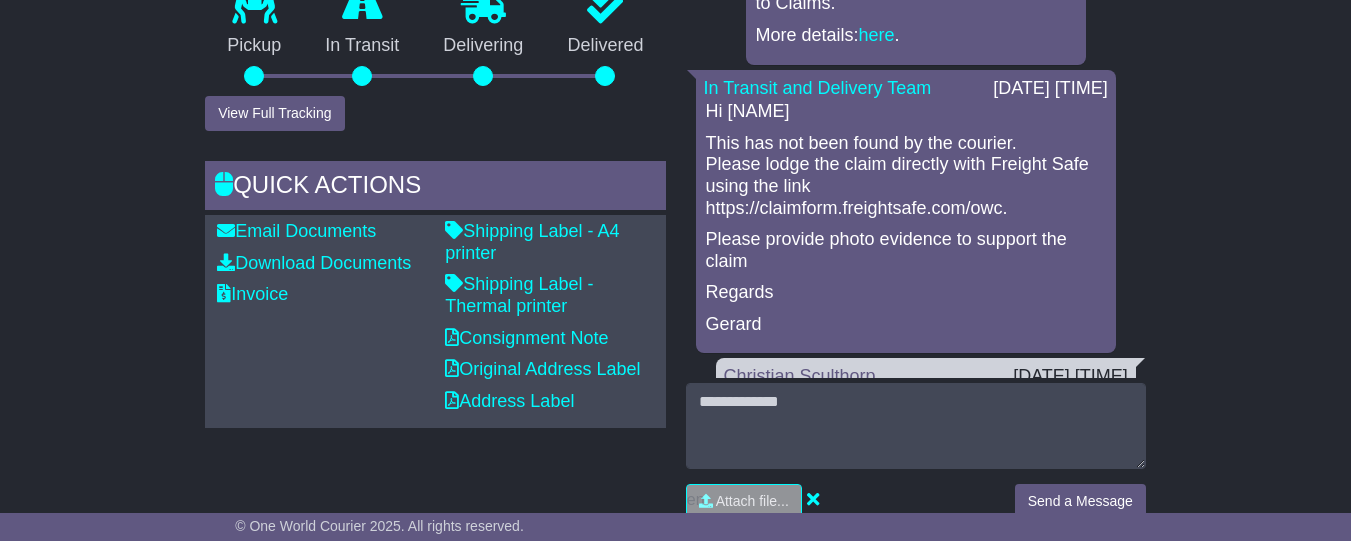 click on "This has not been found by the courier. Please lodge the claim directly with Freight Safe using the link https://claimform.freightsafe.com/owc." at bounding box center [906, 176] 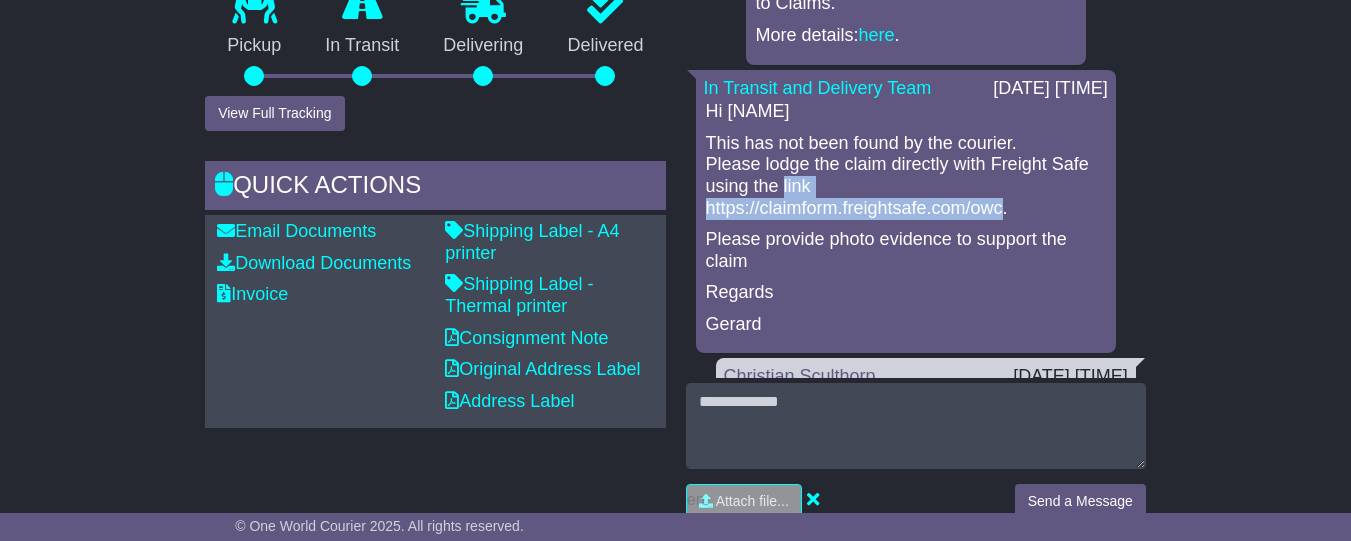 drag, startPoint x: 777, startPoint y: 221, endPoint x: 1090, endPoint y: 211, distance: 313.1597 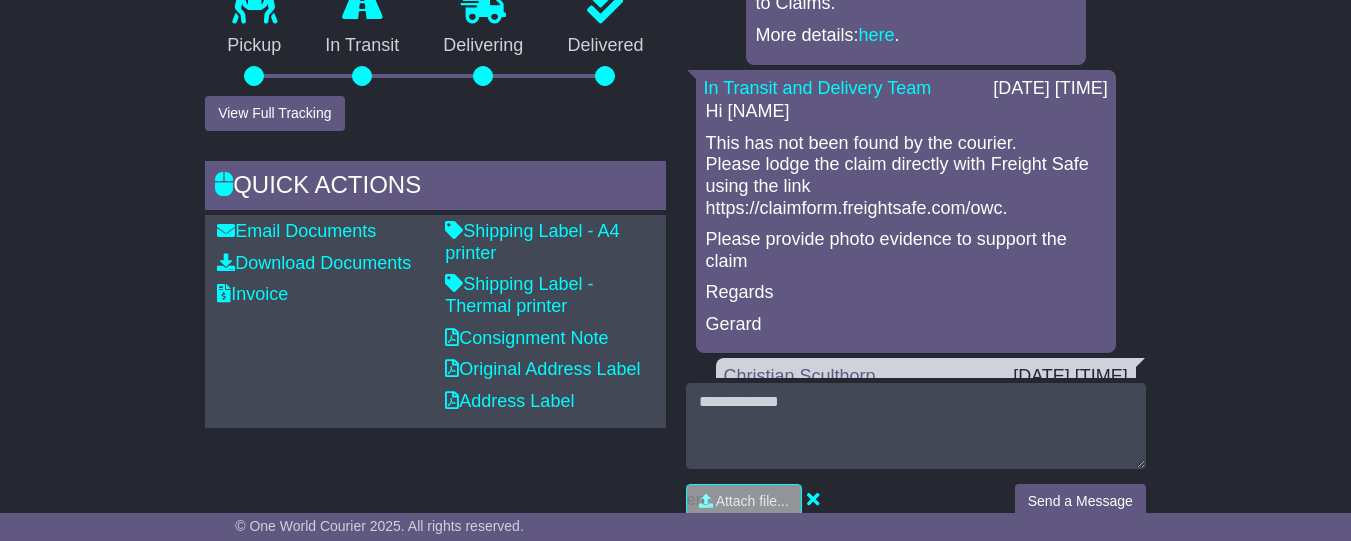 click on "Email
Download
Tracking
Pricing
Insurance" at bounding box center [675, 905] 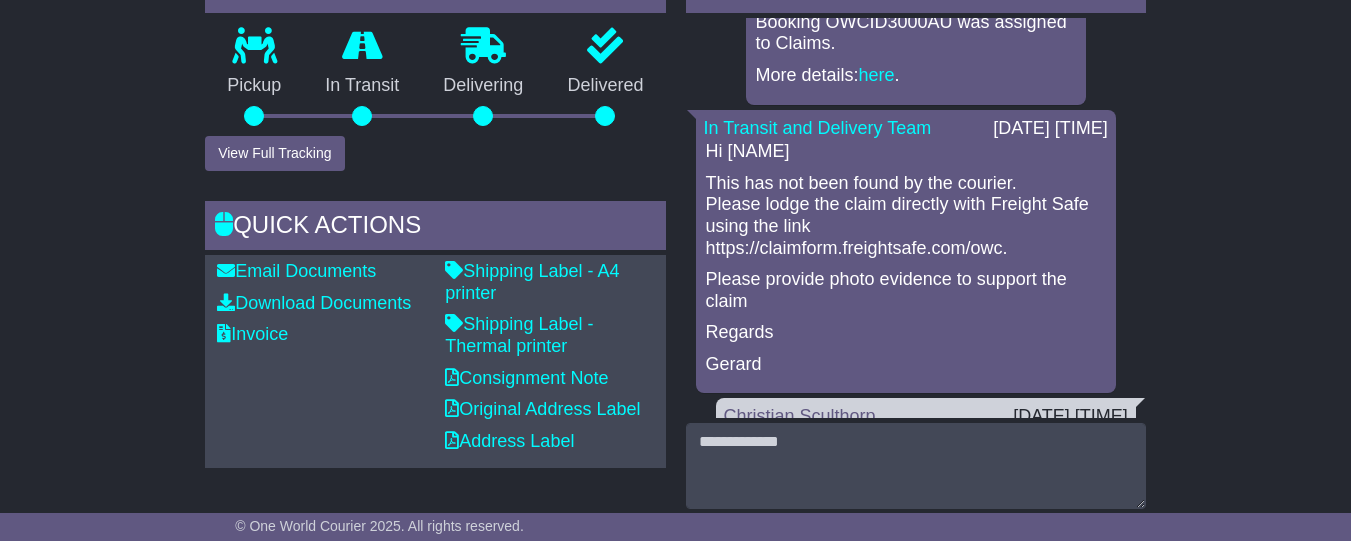 scroll, scrollTop: 514, scrollLeft: 0, axis: vertical 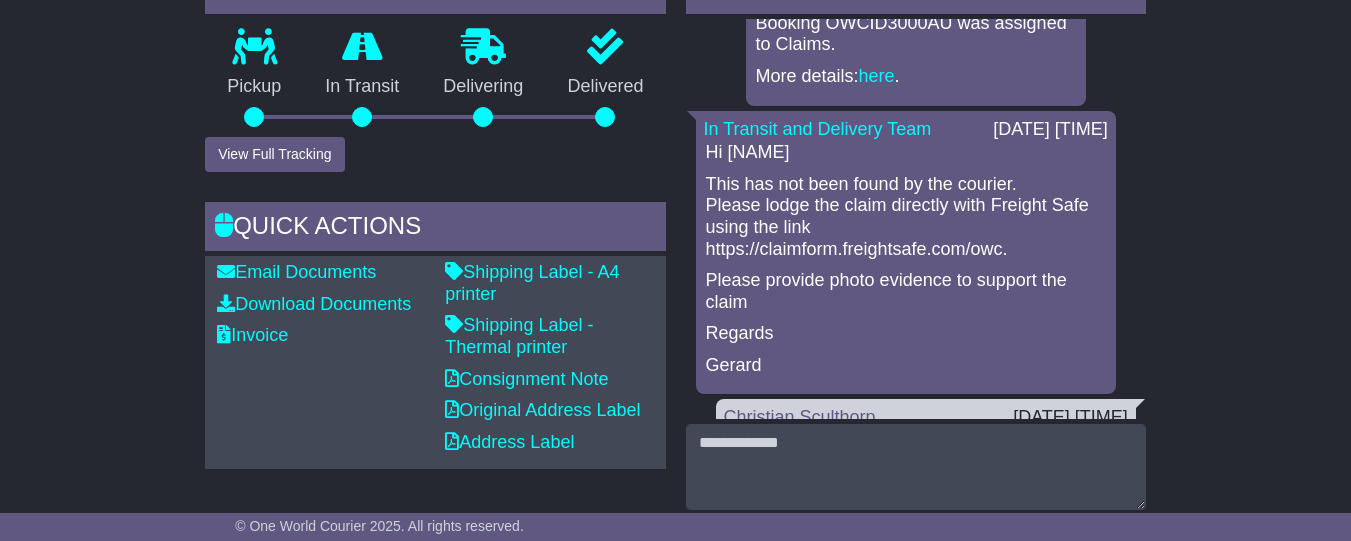 click on "This has not been found by the courier. Please lodge the claim directly with Freight Safe using the link https://claimform.freightsafe.com/owc." at bounding box center [906, 217] 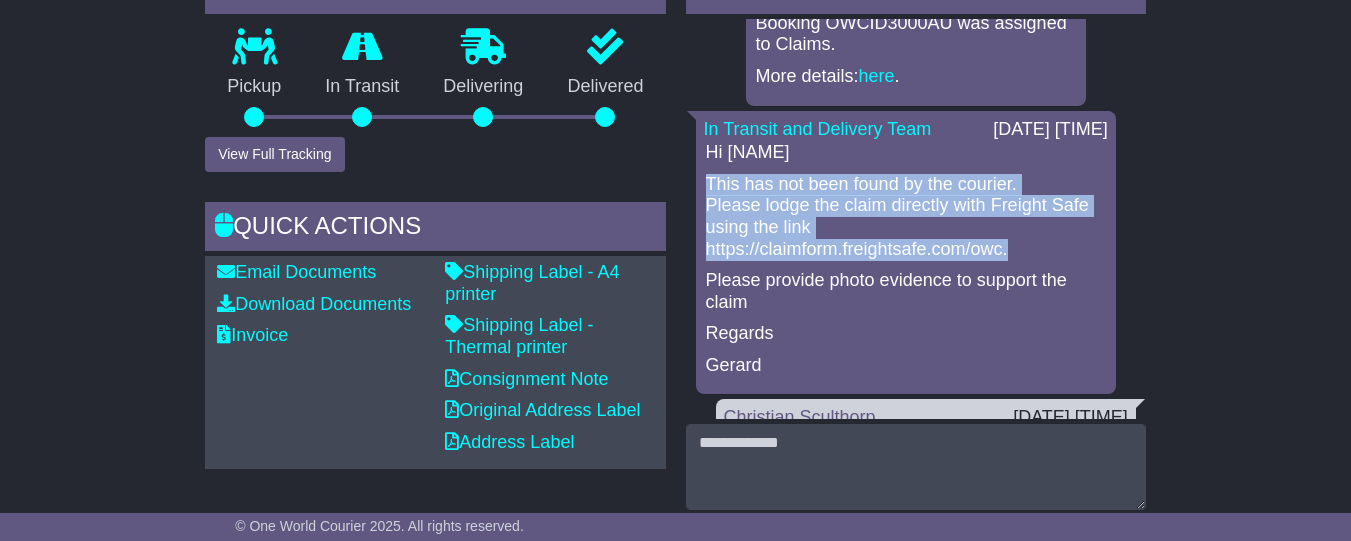drag, startPoint x: 707, startPoint y: 213, endPoint x: 1099, endPoint y: 261, distance: 394.92786 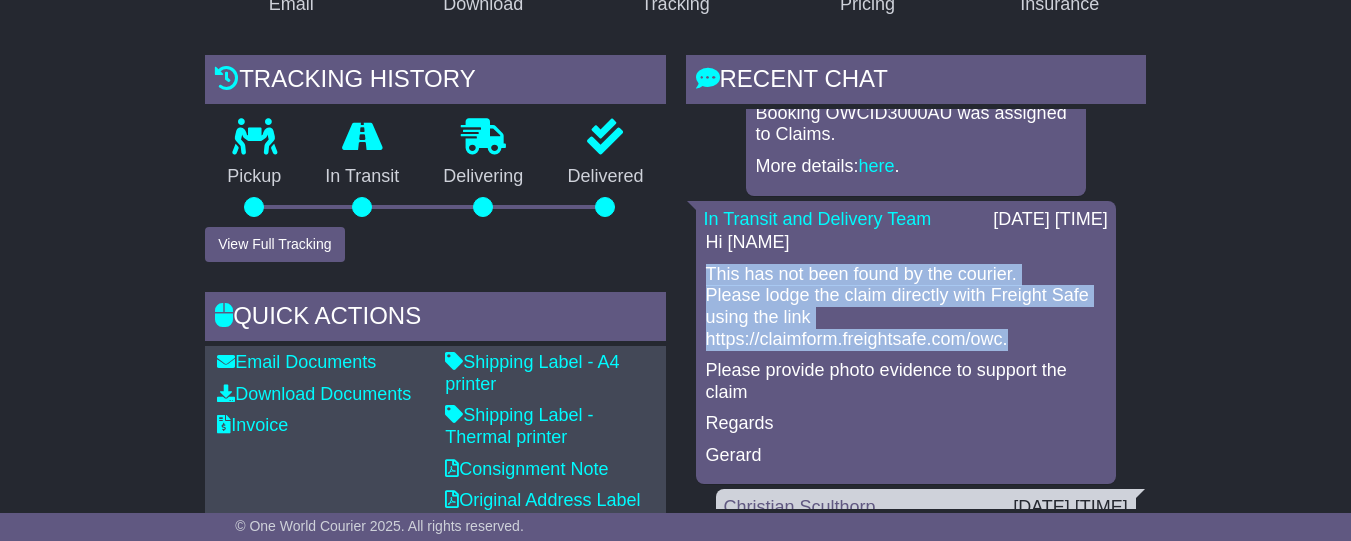 scroll, scrollTop: 0, scrollLeft: 0, axis: both 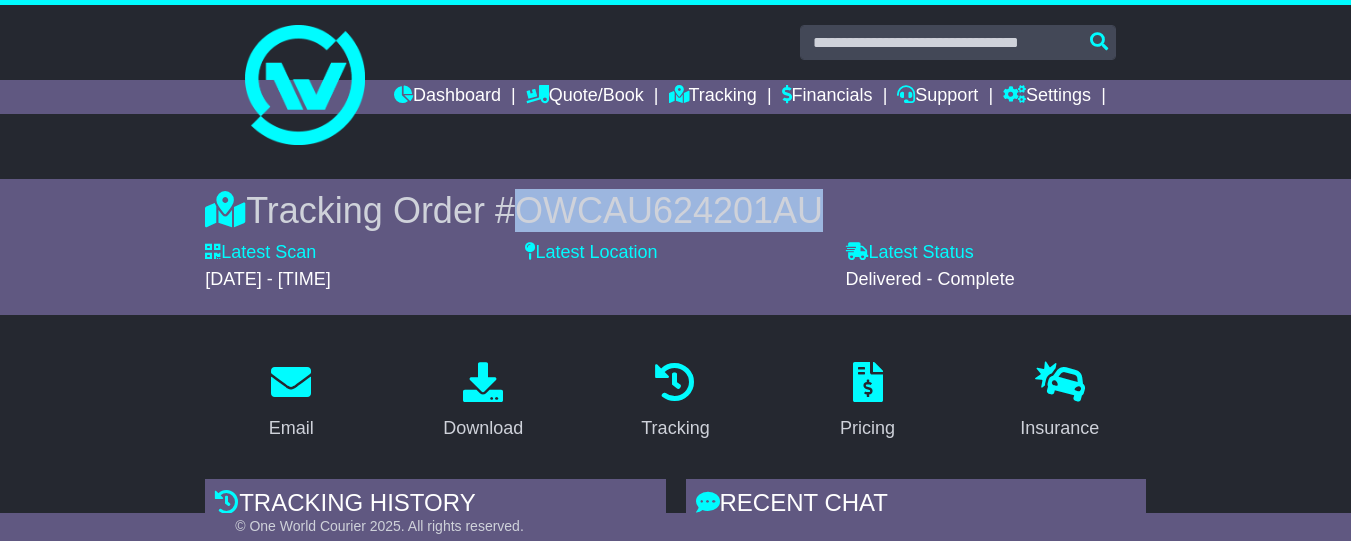drag, startPoint x: 814, startPoint y: 245, endPoint x: 508, endPoint y: 248, distance: 306.0147 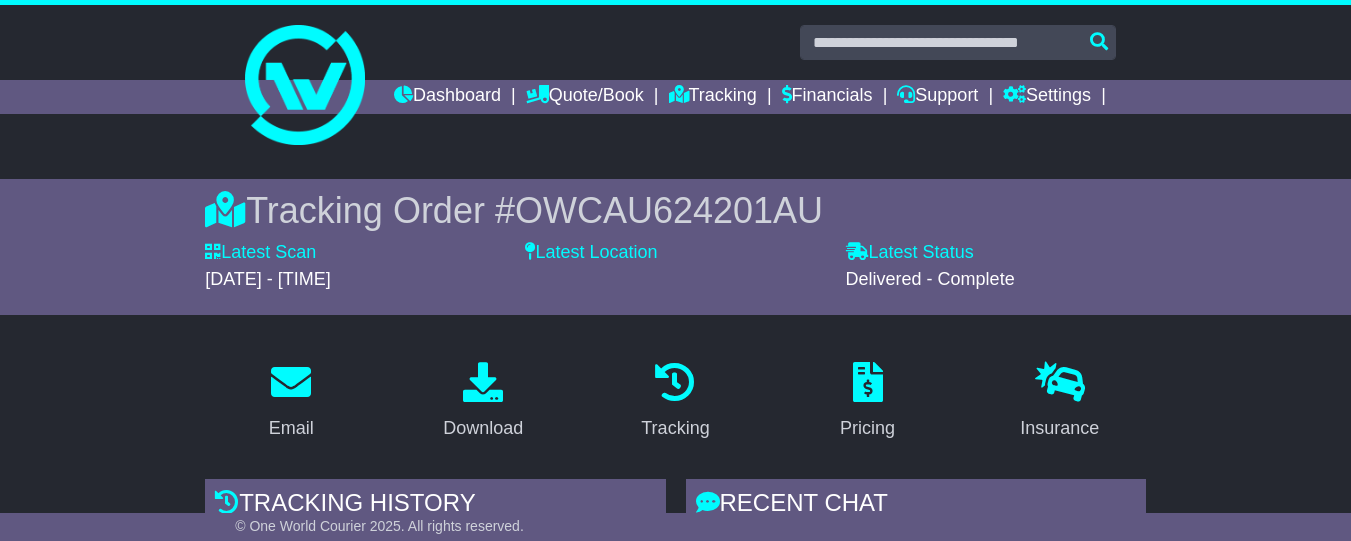 click on "Tracking Order # OWCAU624201AU
Latest Scan
[DATE] - [TIME]
Latest Status
-
Delivered - Complete
Latest Location" at bounding box center (675, 247) 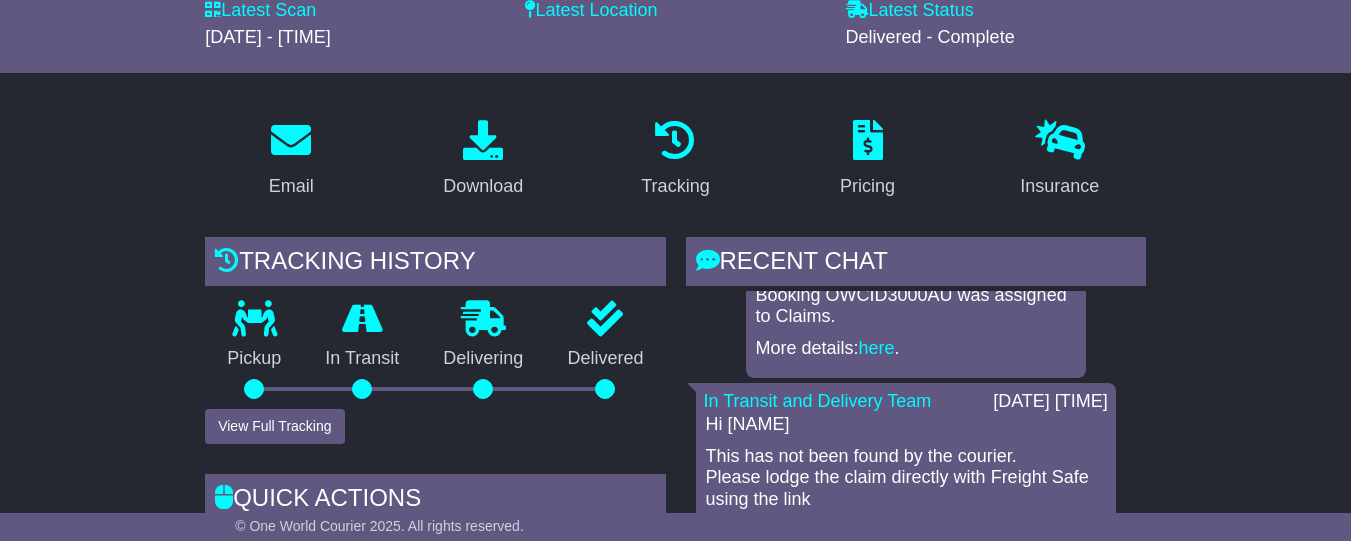 scroll, scrollTop: 274, scrollLeft: 0, axis: vertical 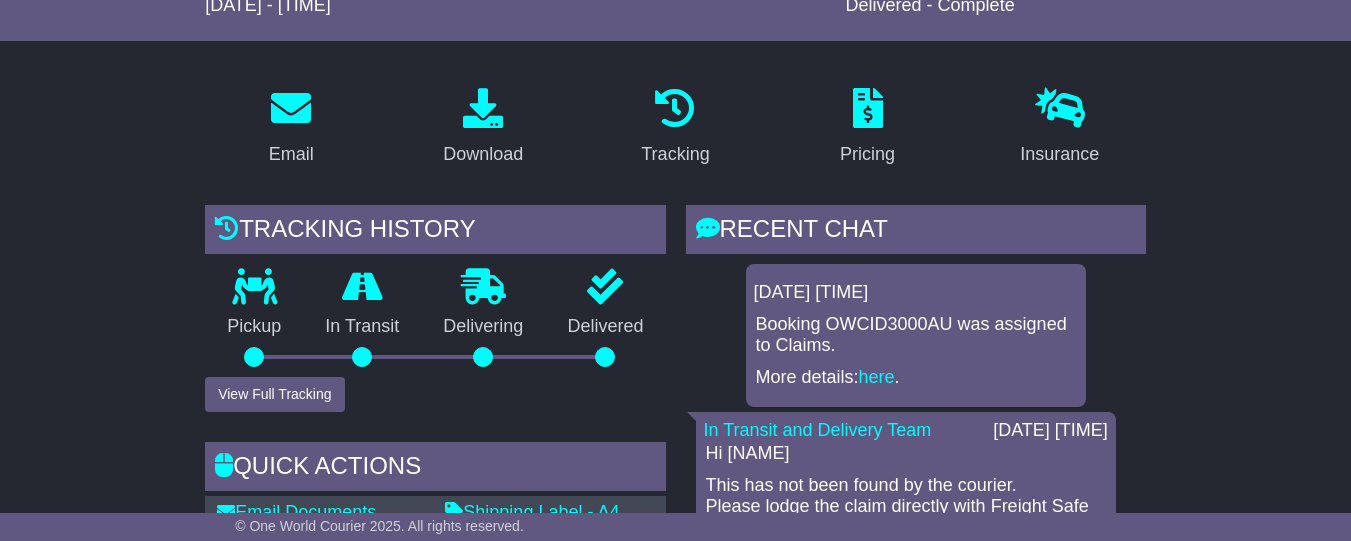 click on "Email
Download
Tracking
Pricing
Insurance" at bounding box center [675, 1186] 